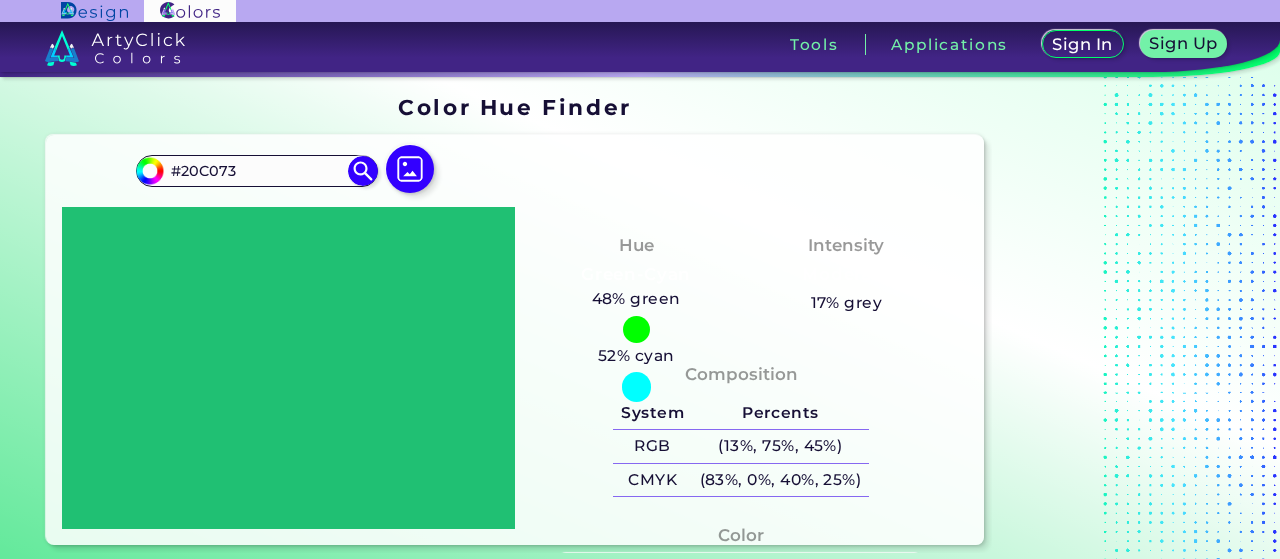 scroll, scrollTop: 0, scrollLeft: 0, axis: both 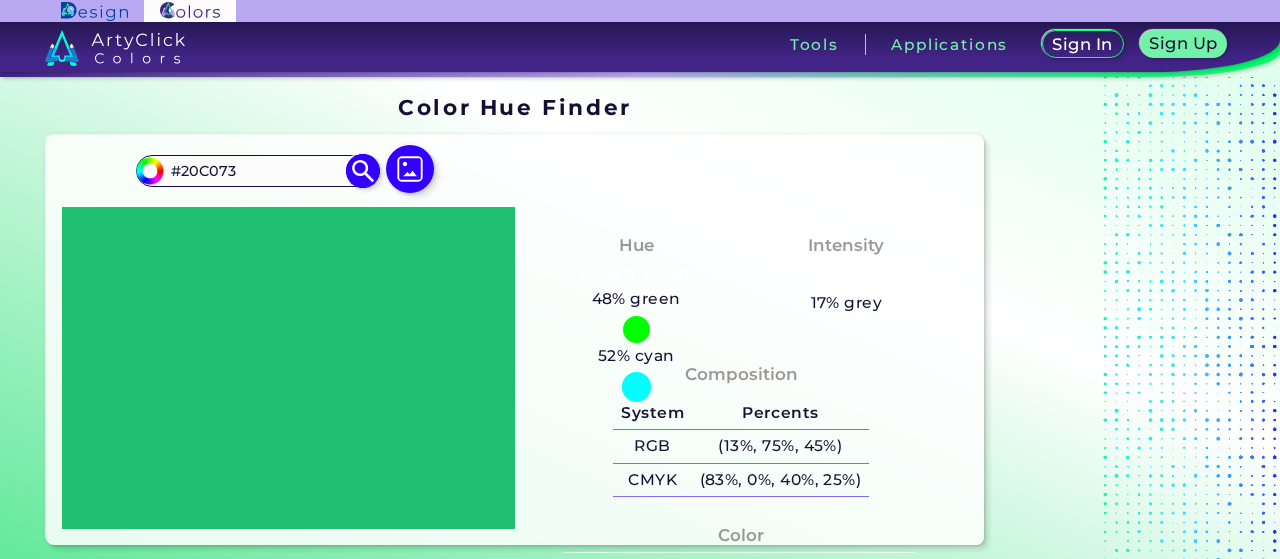drag, startPoint x: 262, startPoint y: 173, endPoint x: 136, endPoint y: 161, distance: 126.57014 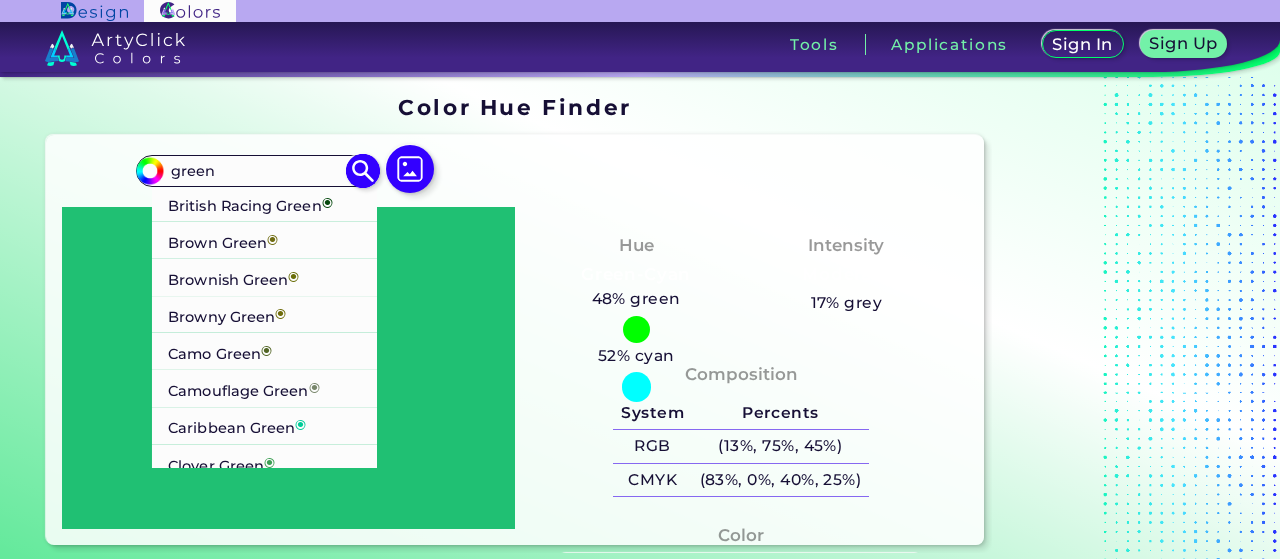 scroll, scrollTop: 1000, scrollLeft: 0, axis: vertical 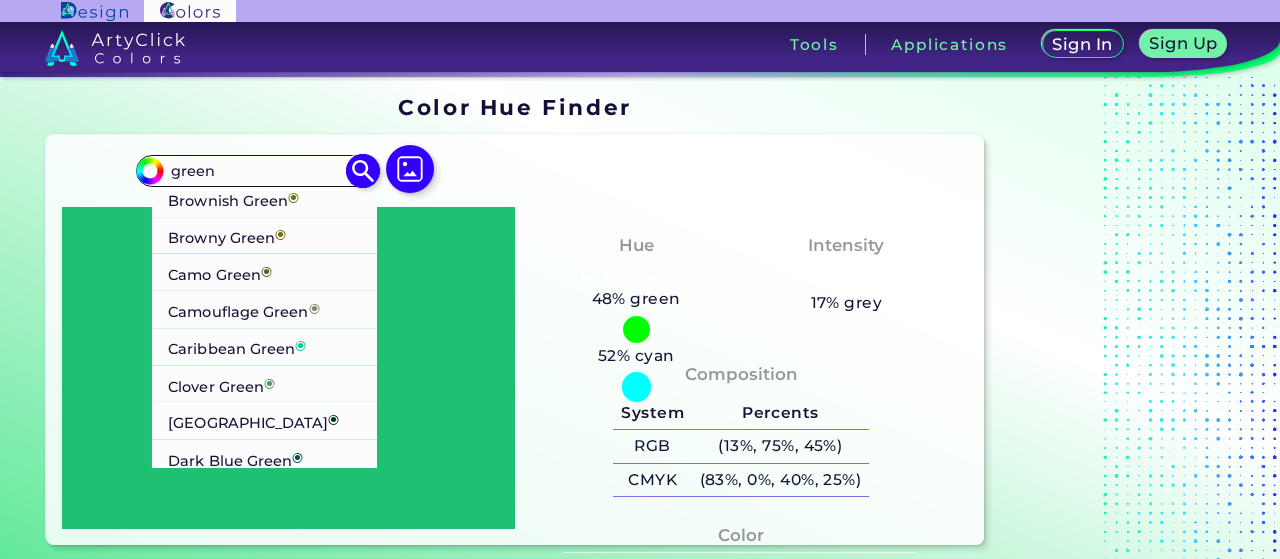 type on "green" 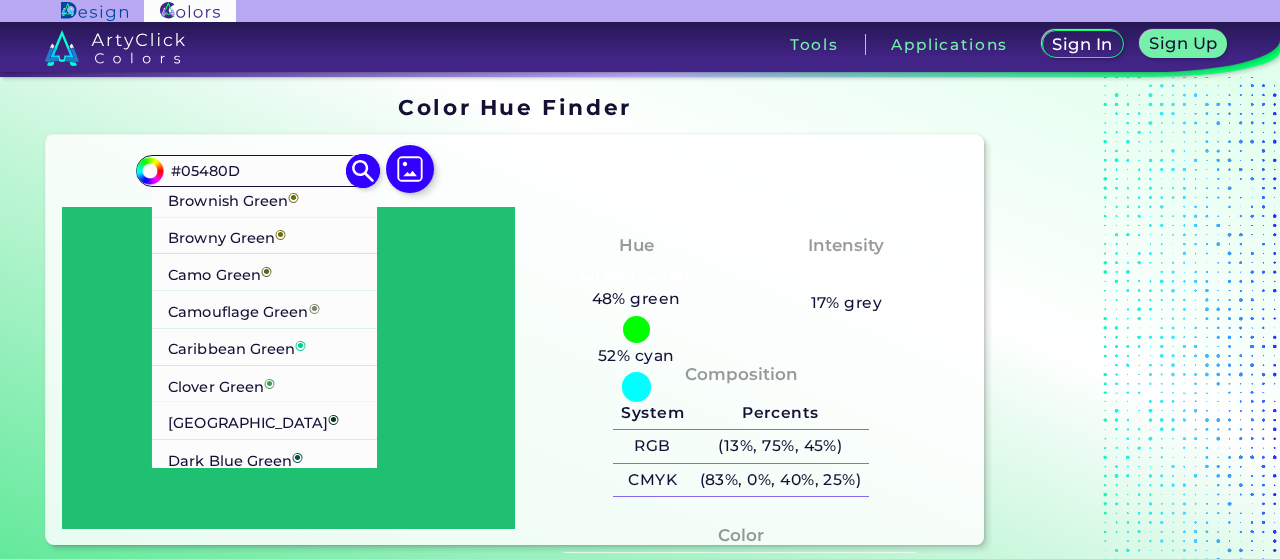 scroll, scrollTop: 0, scrollLeft: 0, axis: both 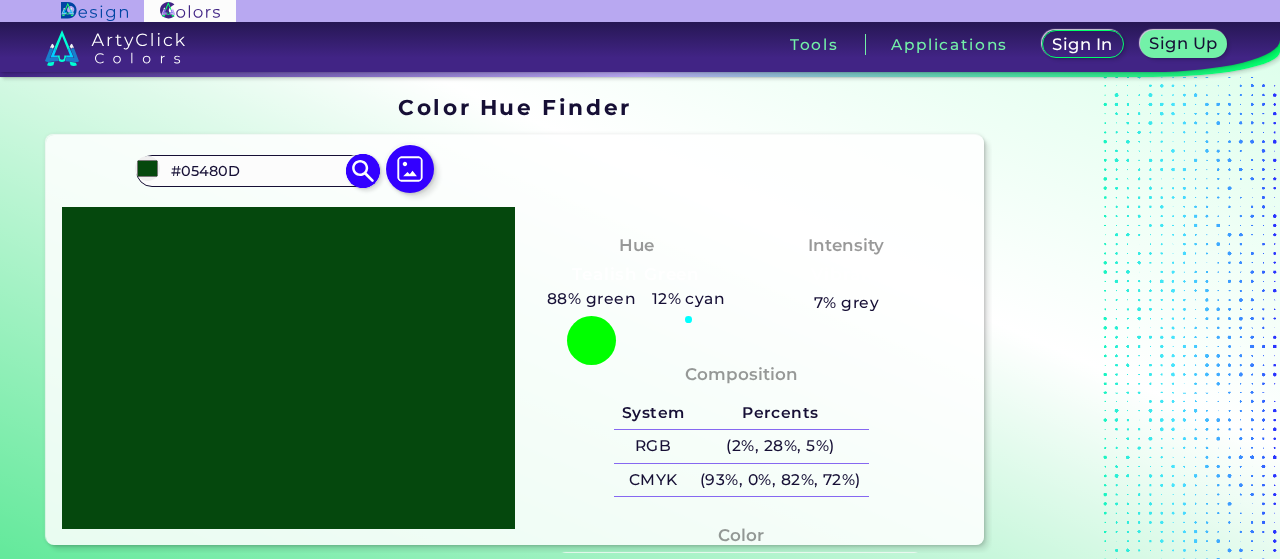 drag, startPoint x: 256, startPoint y: 165, endPoint x: 166, endPoint y: 158, distance: 90.27181 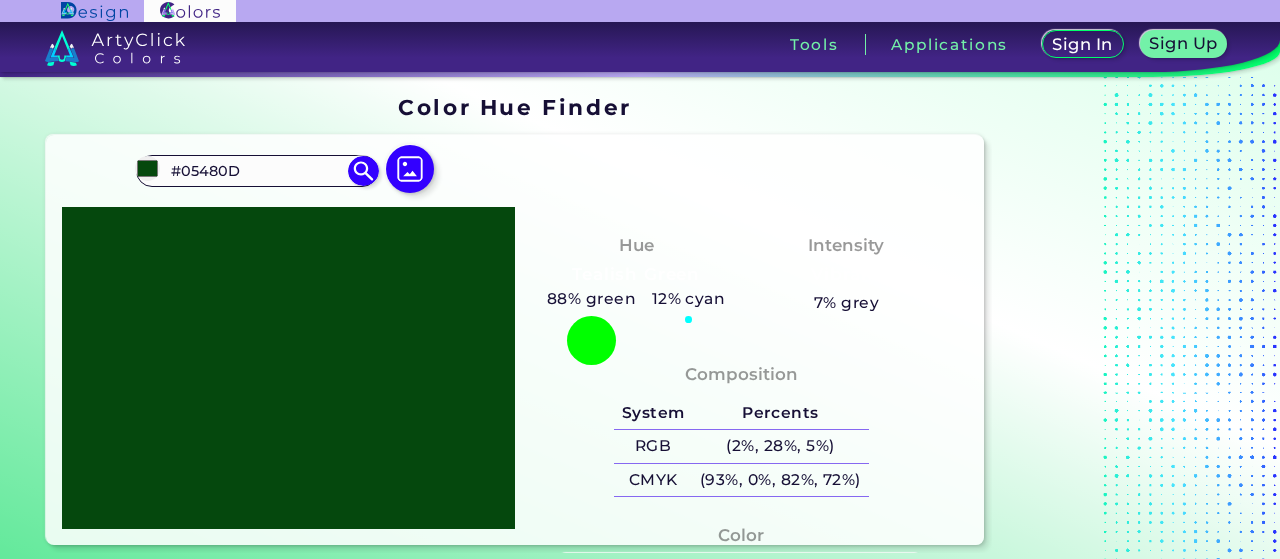 drag, startPoint x: 194, startPoint y: 189, endPoint x: 82, endPoint y: 191, distance: 112.01785 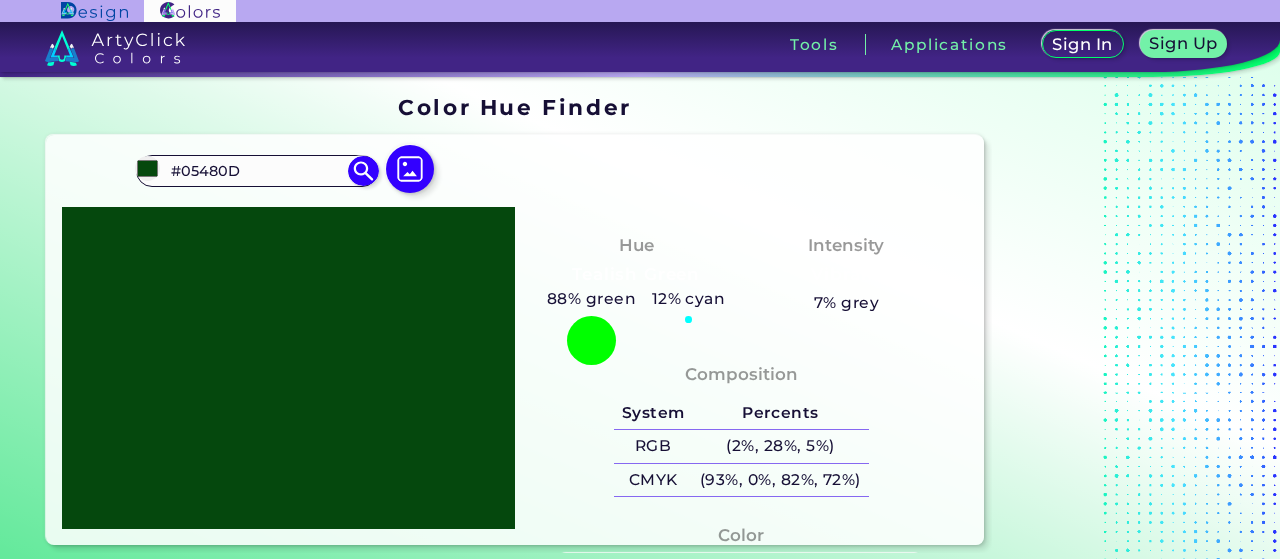 click on "#05480d
#05480D
Acid Green   ◉ Algae Green   ◉ Alien Green   ◉ Android Green   ◉ Apple Green   ◉ Aqua Green   ◉ Army Green   ◉ ArtyClick Cool Green   ◉ ArtyClick Green   ◉ ArtyClick Ocean Green   ◉ ArtyClick Spring Green   ◉ ArtyClick Warm Green   ◉ Avocado Green   ◉ Baby Green   ◉ Barf Green   ◉ Beetle Green   ◉ [PERSON_NAME]   ◉ Blue Green   ◉ Bluish Green   ◉ Boring Green   ◉ Bottle Green   ◉ Bright Light Green   ◉ Bright Lime Green   ◉ Bright Sea Green   ◉ Bright Yellow Green   ◉ British Racing Green   ◉ Brown Green   ◉ Brownish Green   ◉ Browny Green   ◉ Camo Green  Ao" at bounding box center (514, 340) 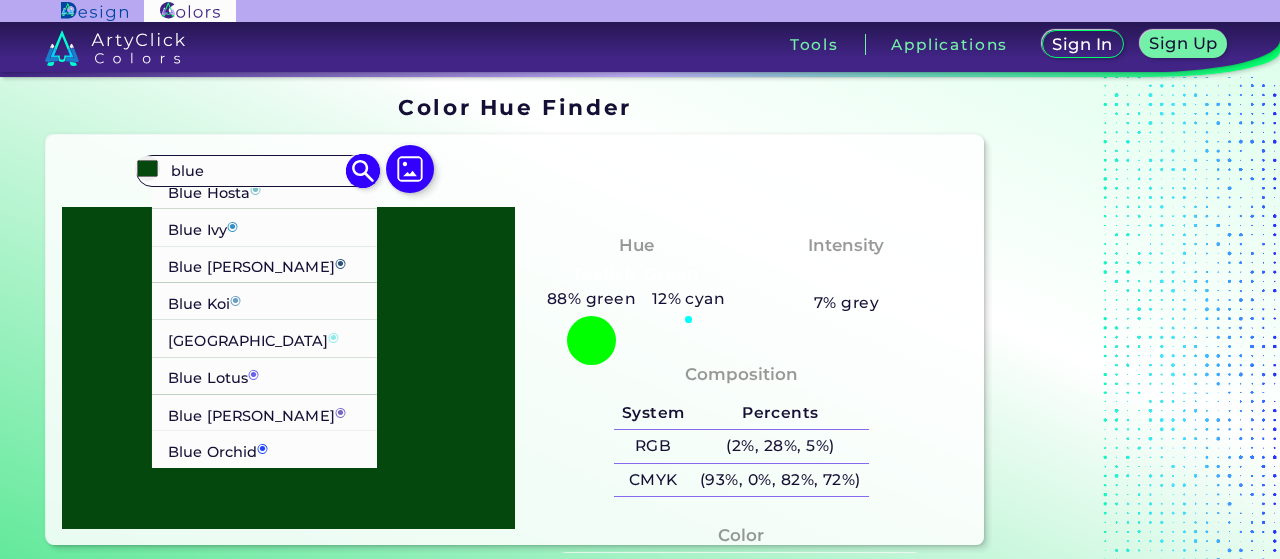 scroll, scrollTop: 890, scrollLeft: 0, axis: vertical 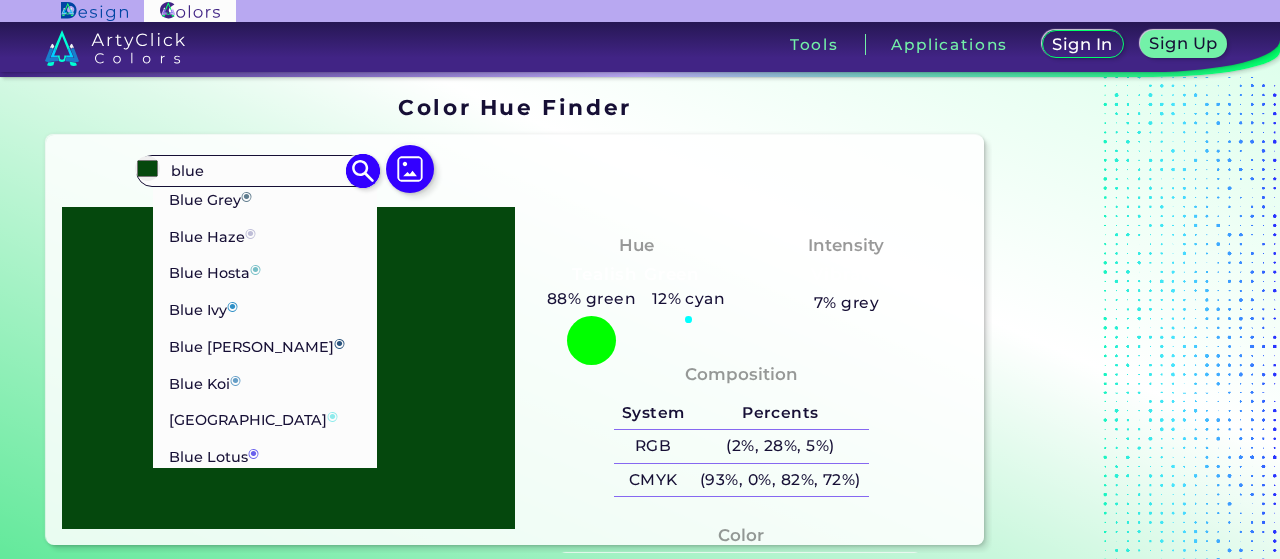 drag, startPoint x: 214, startPoint y: 175, endPoint x: 168, endPoint y: 158, distance: 49.0408 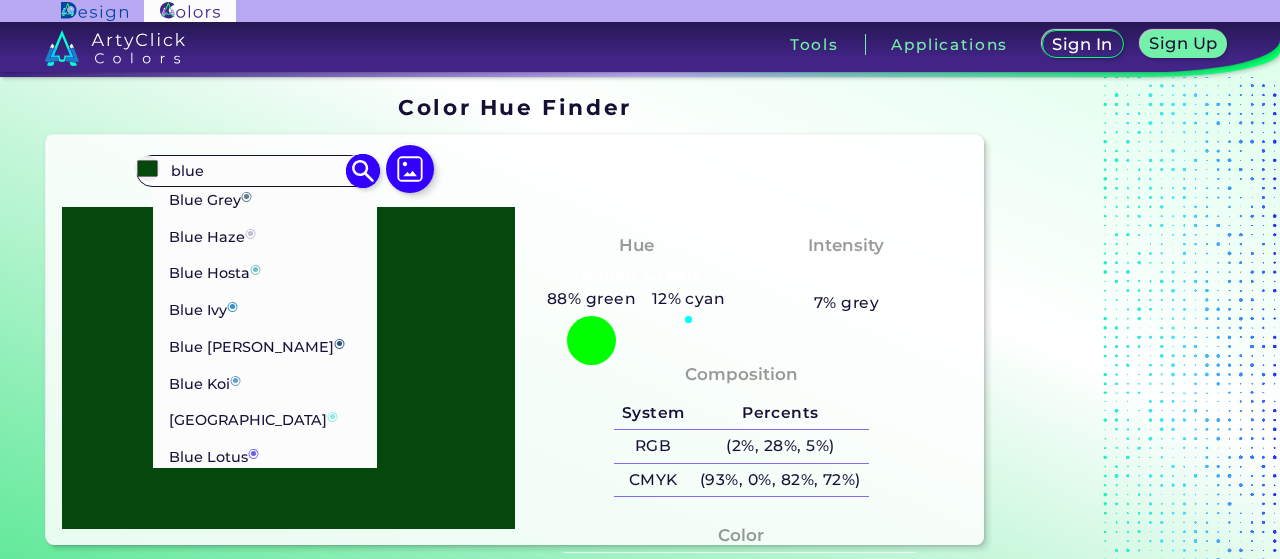 click on "blue" at bounding box center [257, 170] 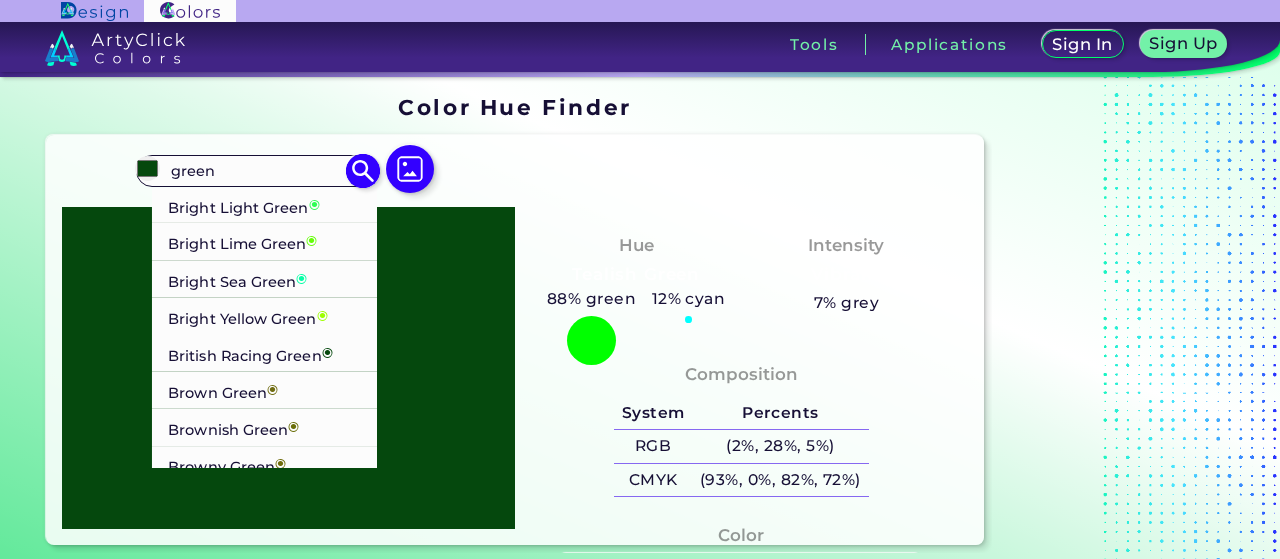 scroll, scrollTop: 800, scrollLeft: 0, axis: vertical 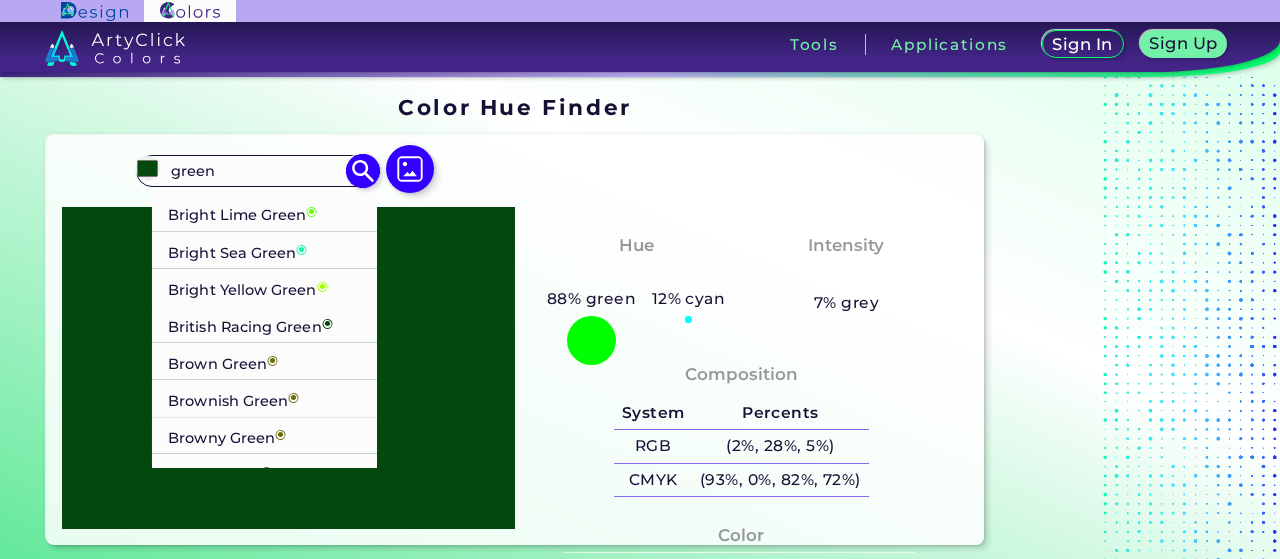 type on "green" 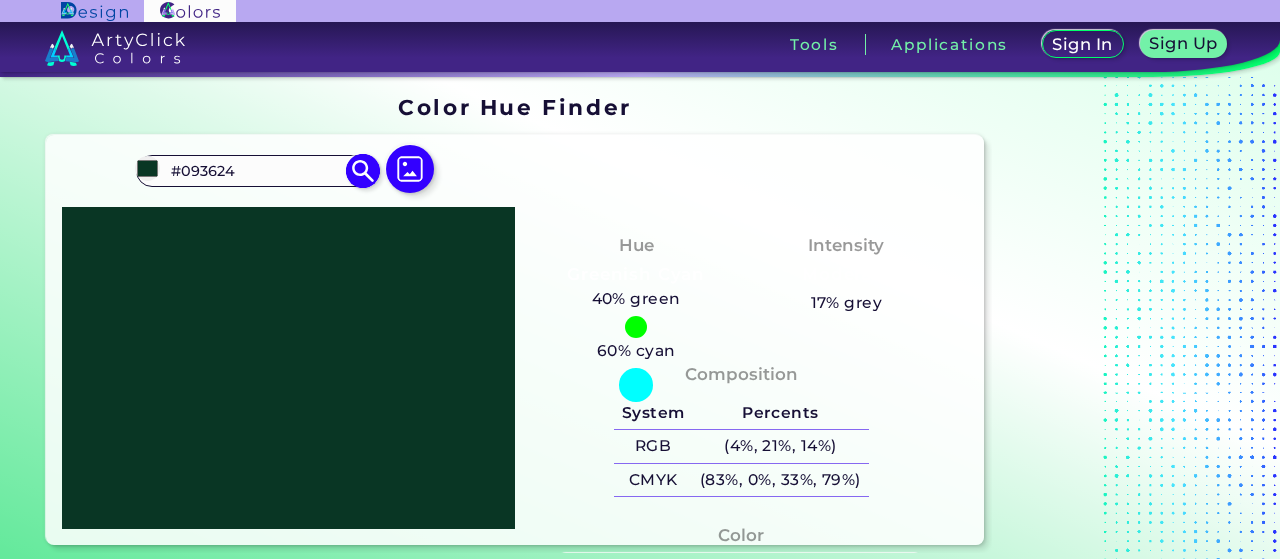 scroll, scrollTop: 0, scrollLeft: 0, axis: both 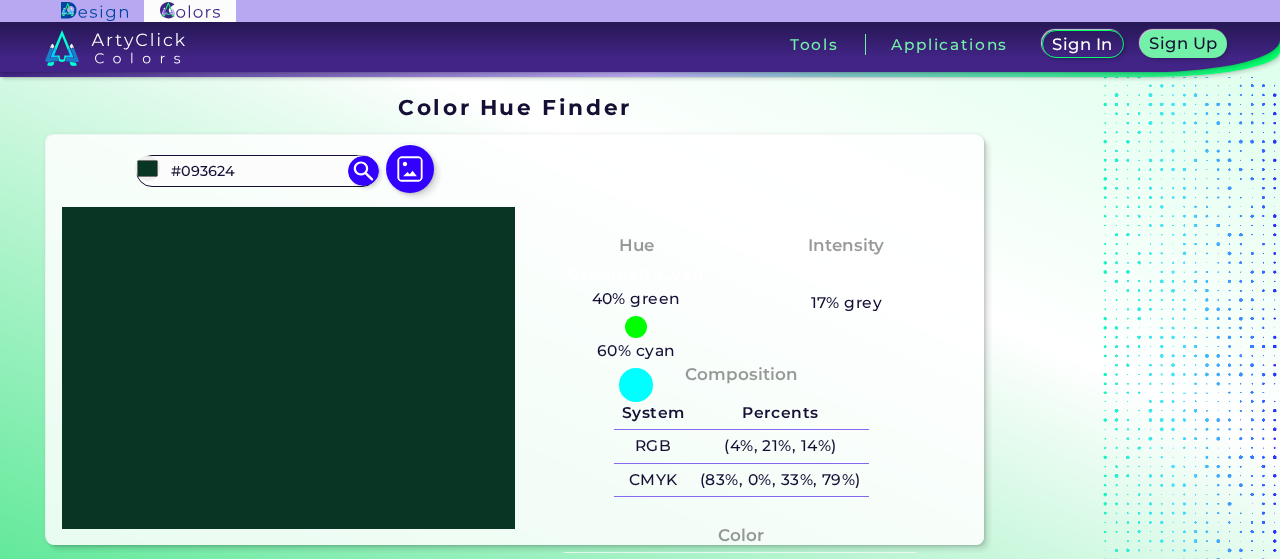 drag, startPoint x: 238, startPoint y: 162, endPoint x: 157, endPoint y: 153, distance: 81.49847 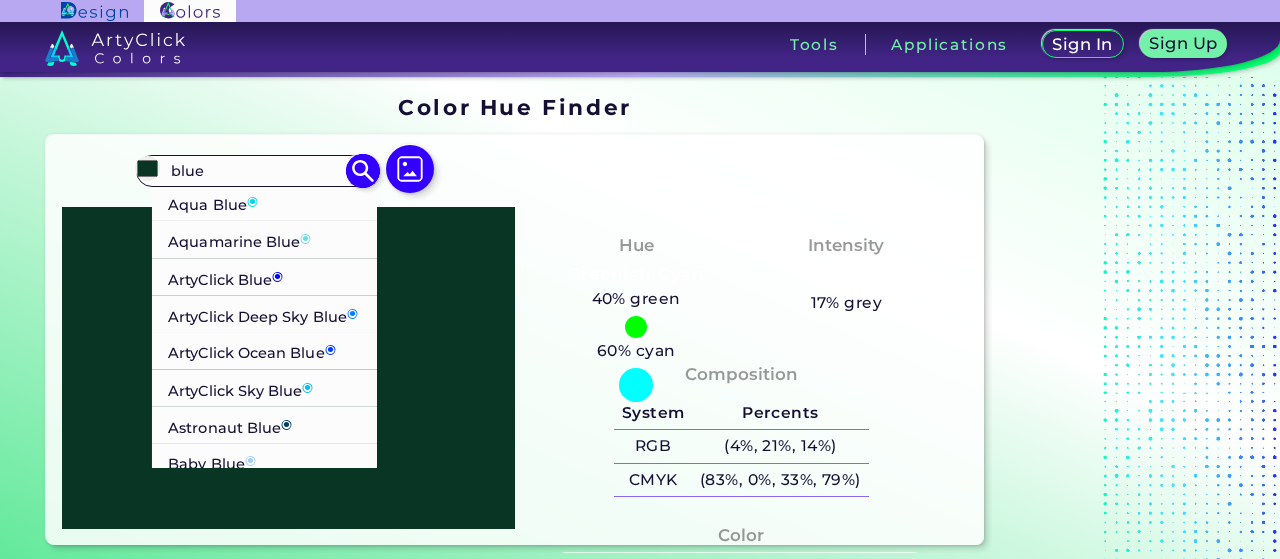 scroll, scrollTop: 100, scrollLeft: 0, axis: vertical 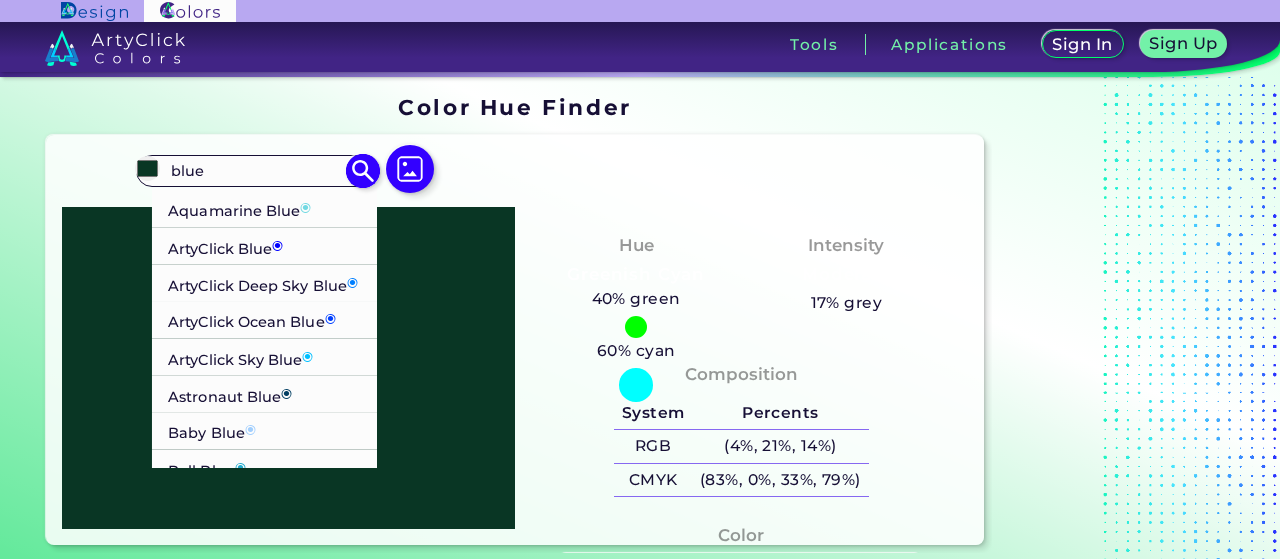 type on "blue" 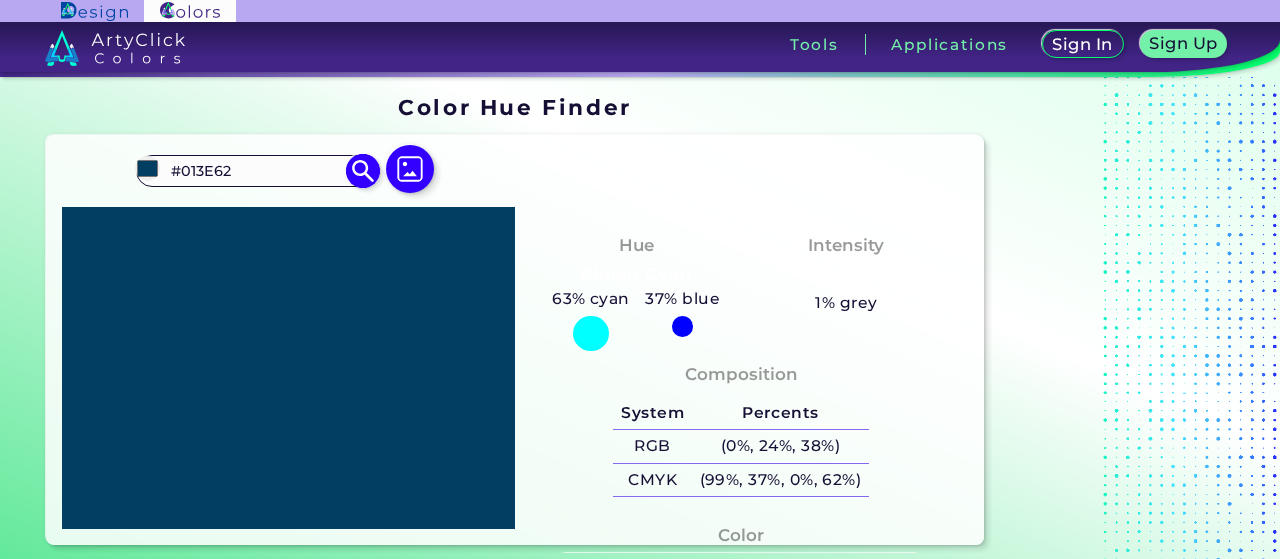 scroll, scrollTop: 0, scrollLeft: 0, axis: both 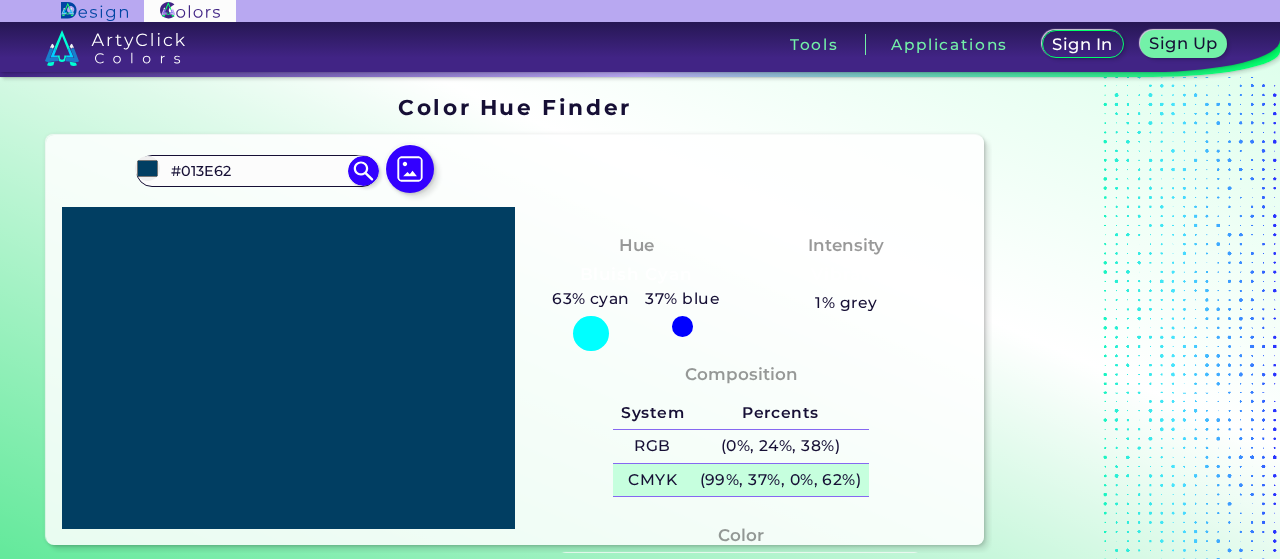 click on "(99%, 37%, 0%, 62%)" at bounding box center (780, 480) 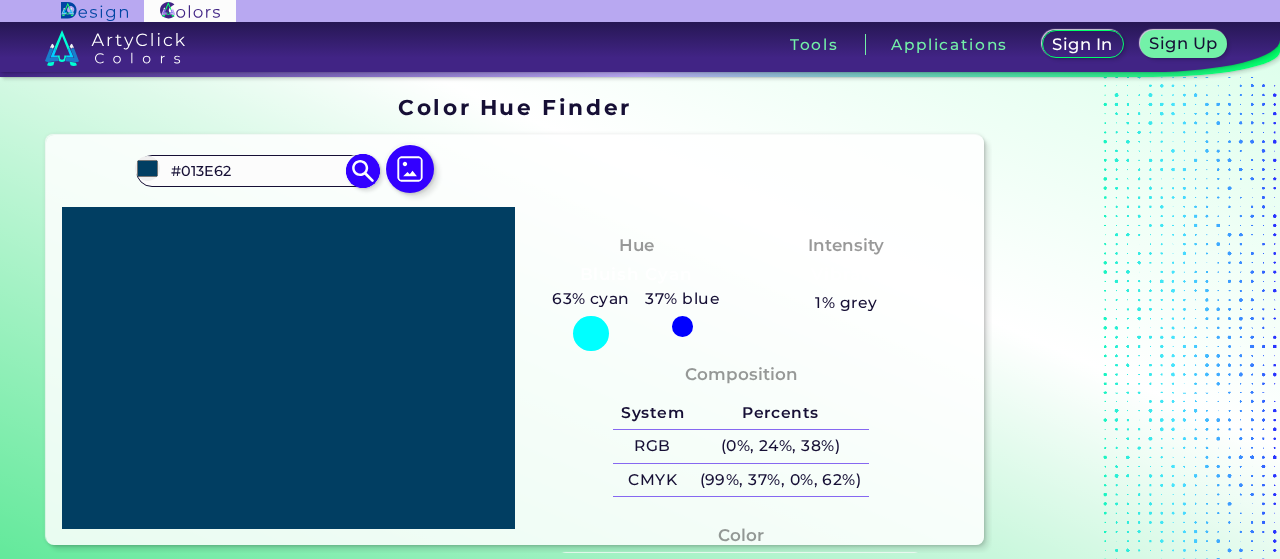 drag, startPoint x: 218, startPoint y: 178, endPoint x: 142, endPoint y: 175, distance: 76.05919 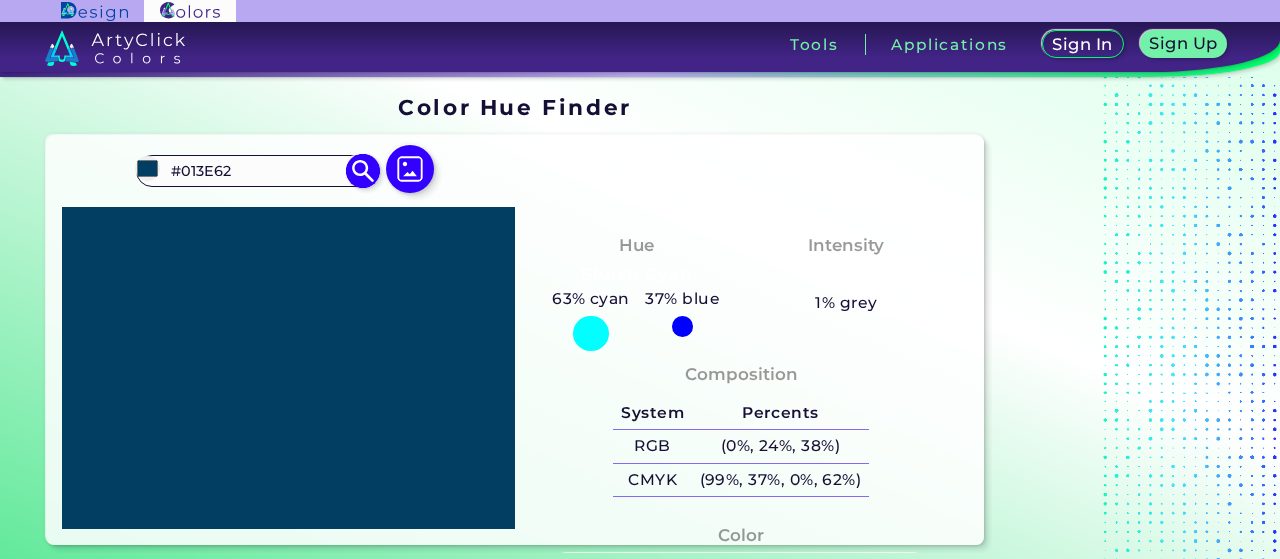click on "#013e62
#013E62
Aero Blue   ◉ [PERSON_NAME] Blue   ◉ Aqua Blue   ◉ Aquamarine Blue   ◉ ArtyClick Blue   ◉ ArtyClick Deep Sky Blue   ◉ ArtyClick Ocean Blue   ◉ ArtyClick Sky Blue   ◉ Astronaut Blue   ◉ Baby Blue   ◉ Ball Blue   ◉ Blizzard Blue   ◉ [PERSON_NAME]   ◉ Blue Bayoux   ◉ Blue Bell   ◉ Blue Chalk   ◉ Blue Charcoal   ◉ Blue Chill   ◉ Blue Diamond   ◉ Blue [PERSON_NAME]   ◉ Blue Dress   ◉ Blue Eyes   ◉ Blue Gem   ◉ Blue Green   ◉ Blue Grey   ◉ Blue Haze   ◉ Blue Hosta   ◉ Blue Ivy   ◉ Blue [PERSON_NAME]   ◉ Blue Koi   ◉ Blue Lagoon   ◉ Blue Lotus   ◉ Blue [PERSON_NAME]   ◉ Blue Orchid   ◉ Blue Purple   ◉ Blue Romance   ◉ Blue Smoke   ◉ Blue Stone   ◉ Blue Violet   ◉ Blue Whale   ◉ Blue Zircon   ◉ Blue Zodiac   ◉" at bounding box center (257, 171) 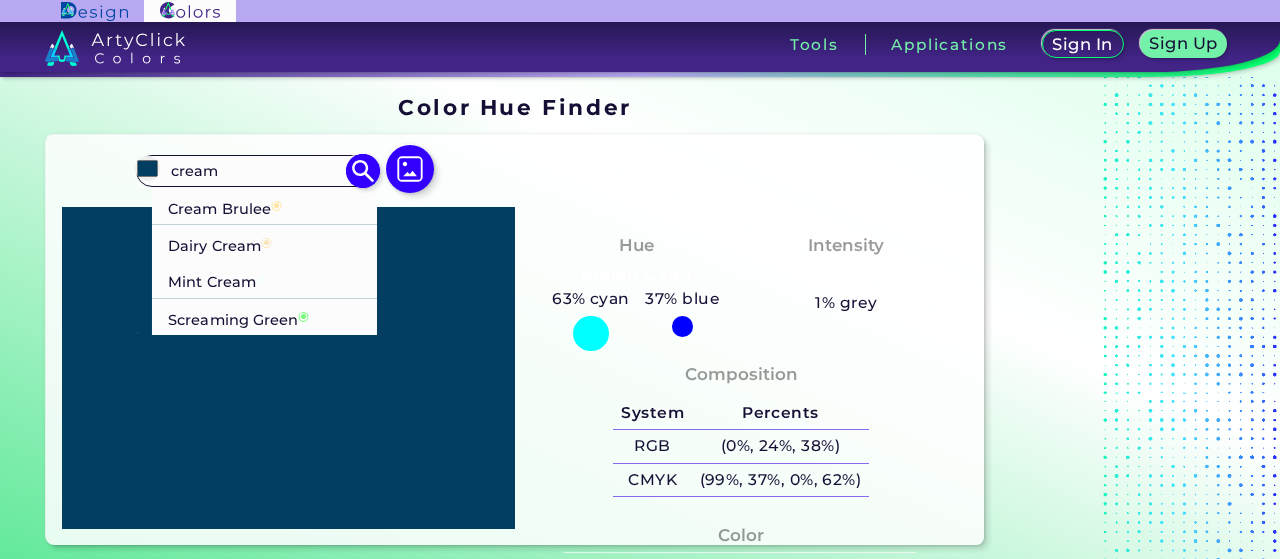type on "cream" 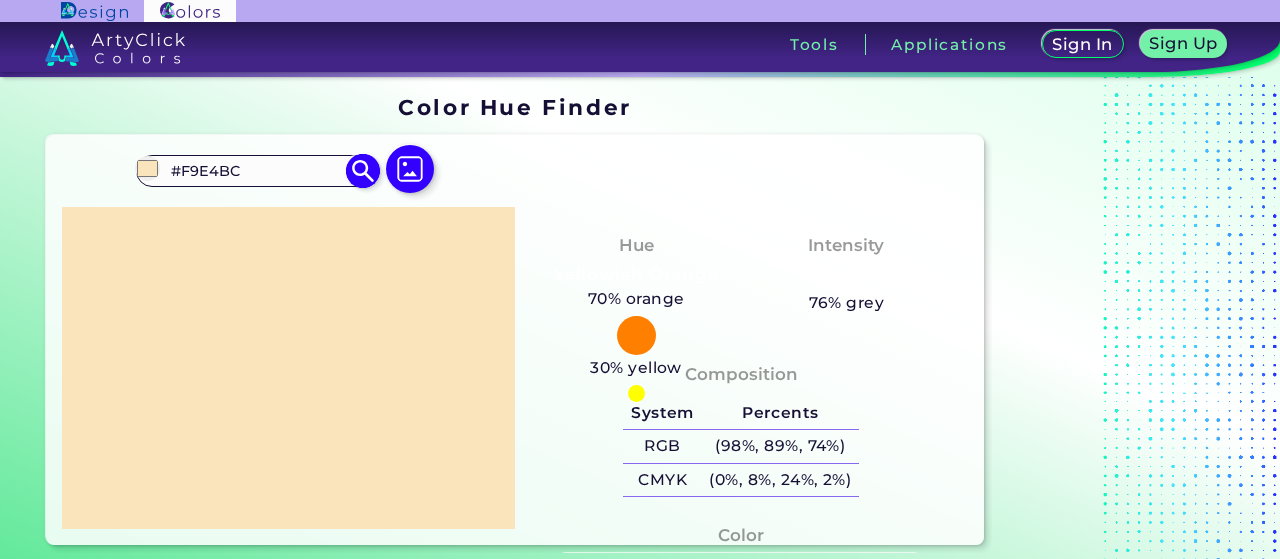 scroll, scrollTop: 0, scrollLeft: 0, axis: both 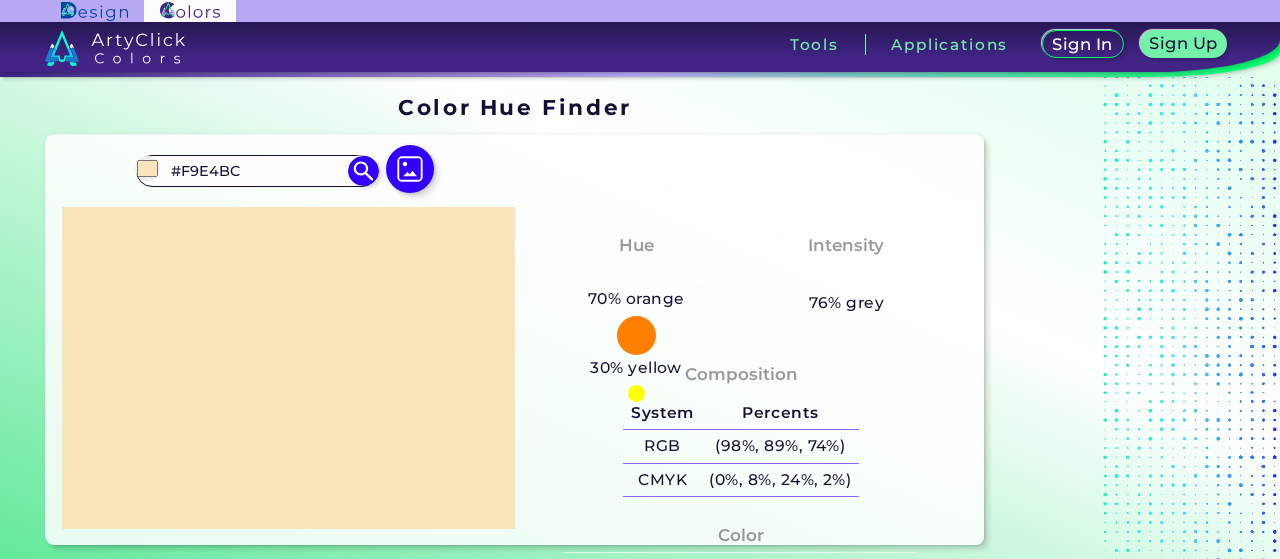 drag, startPoint x: 230, startPoint y: 177, endPoint x: 134, endPoint y: 174, distance: 96.04687 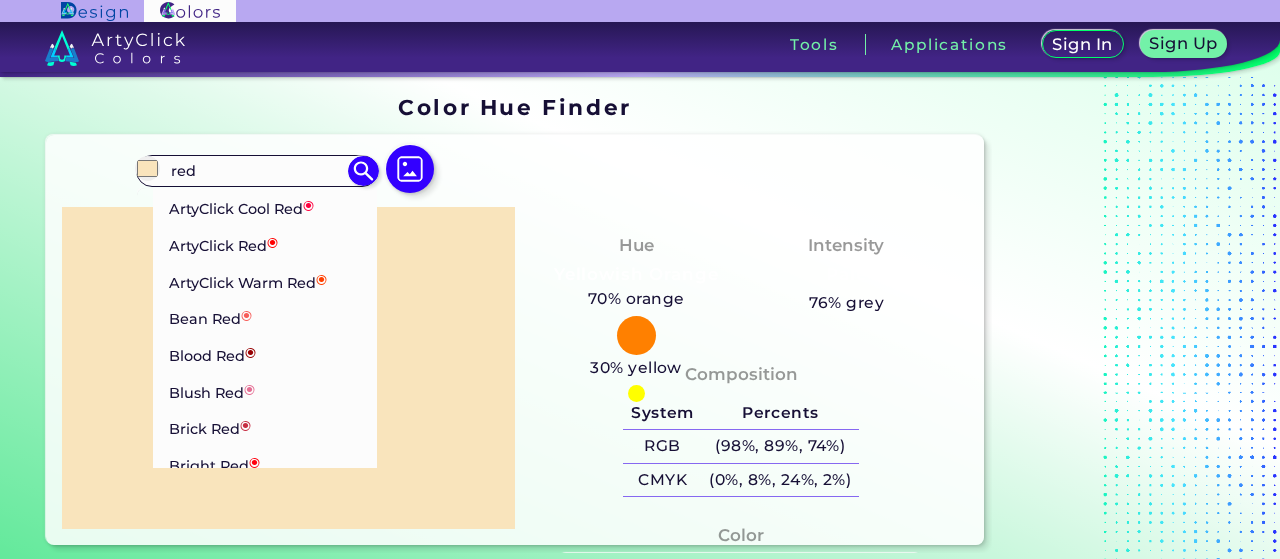 type on "red" 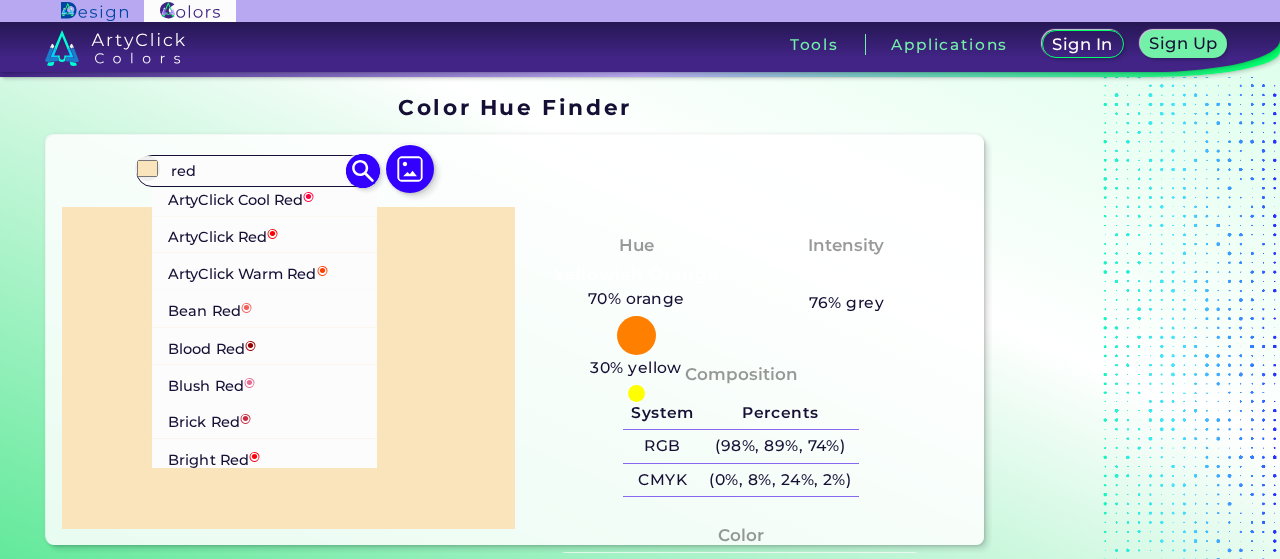 click on "Bright Red   ◉" at bounding box center [214, 456] 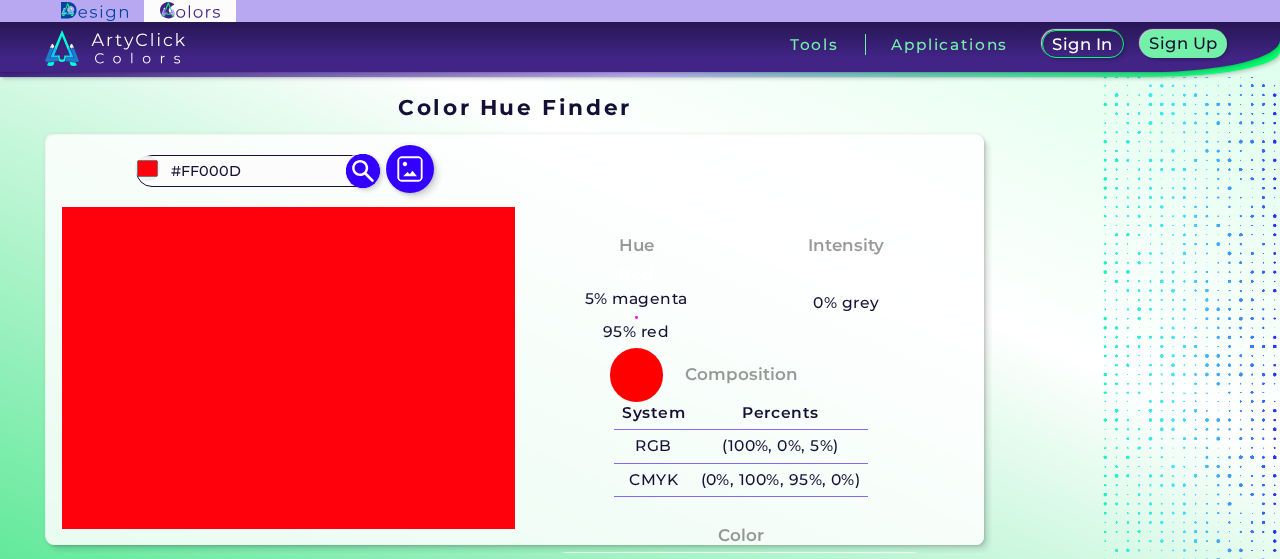 click on "#FF000D" at bounding box center (257, 170) 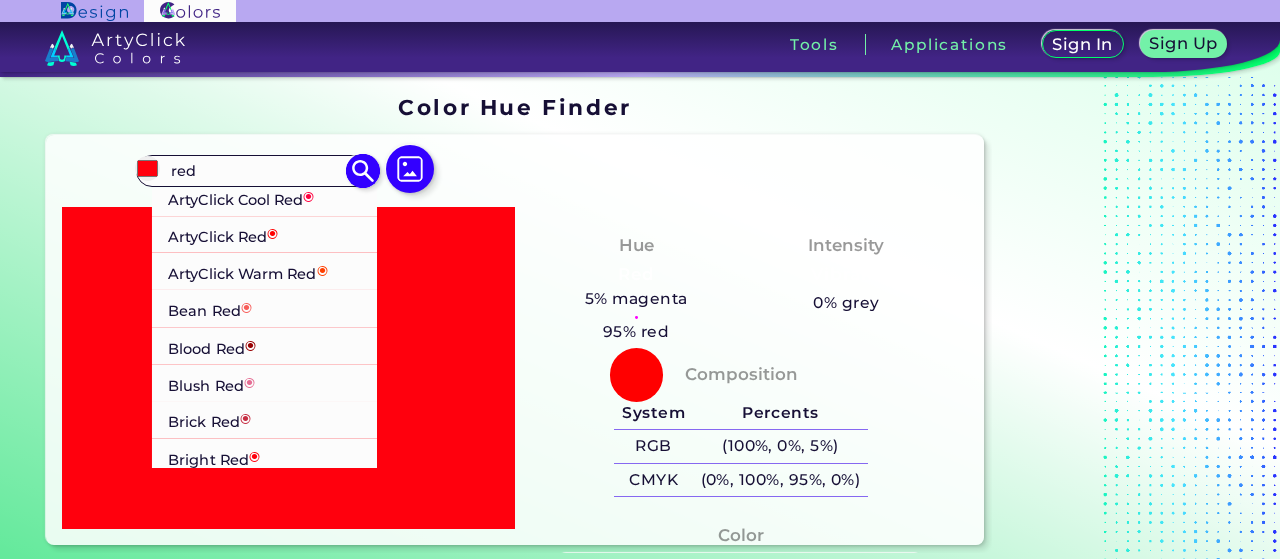 type on "red" 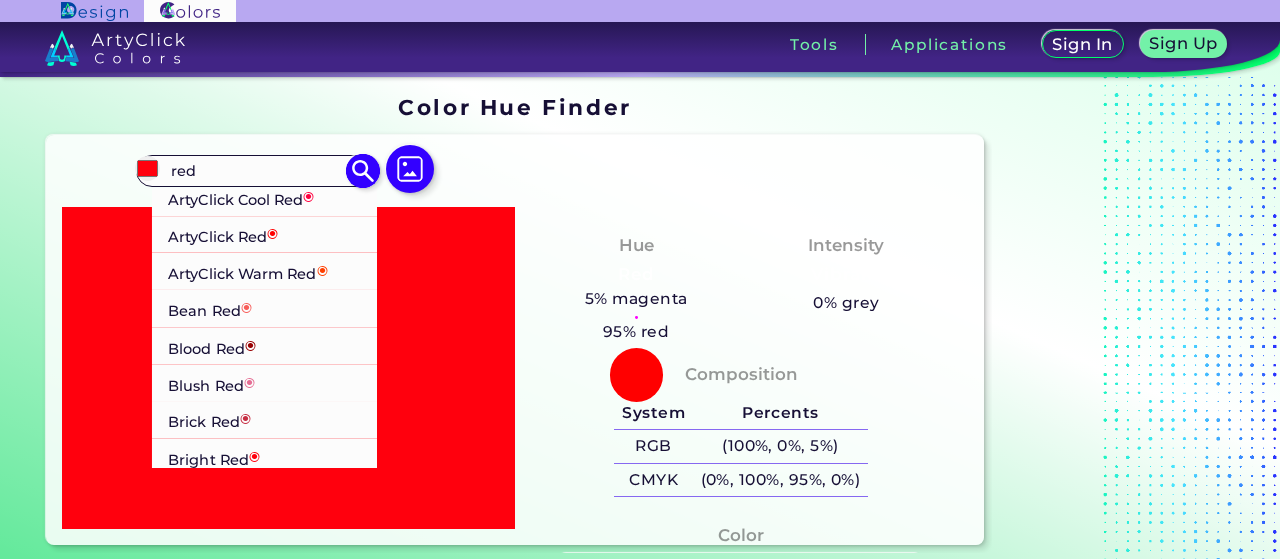 click on "ArtyClick Cool Red   ◉" at bounding box center [241, 197] 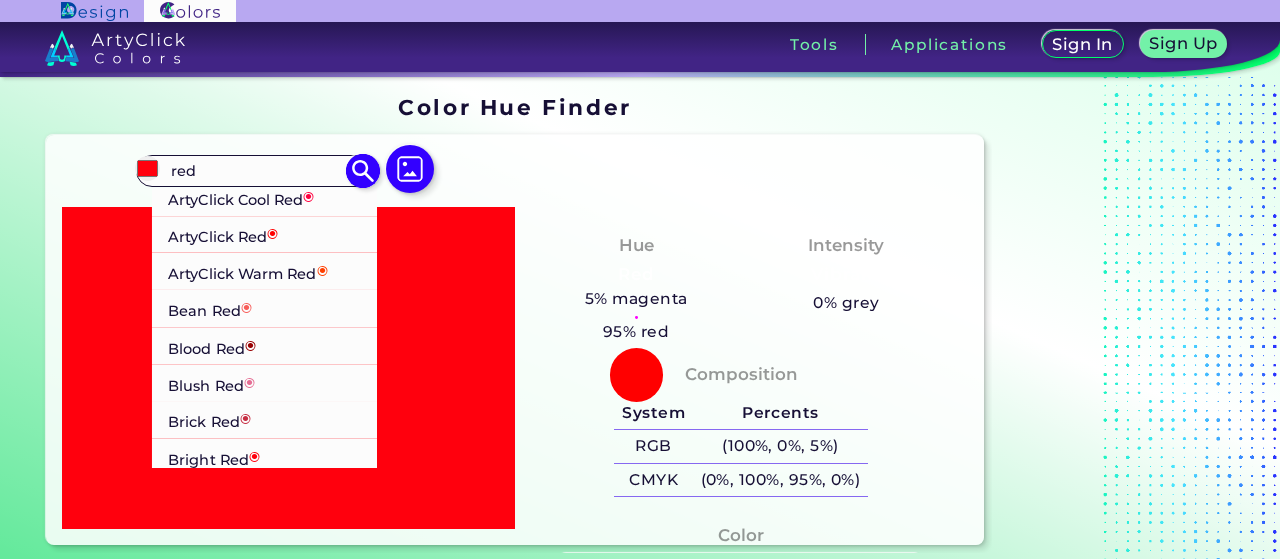 type on "#ff003f" 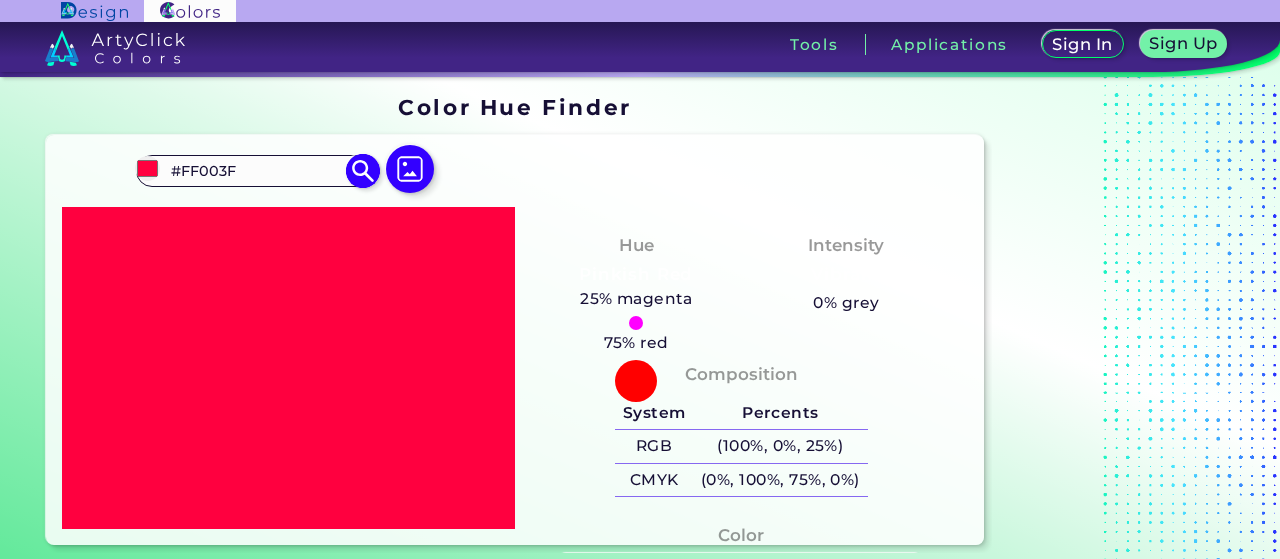 drag, startPoint x: 242, startPoint y: 168, endPoint x: 175, endPoint y: 167, distance: 67.00746 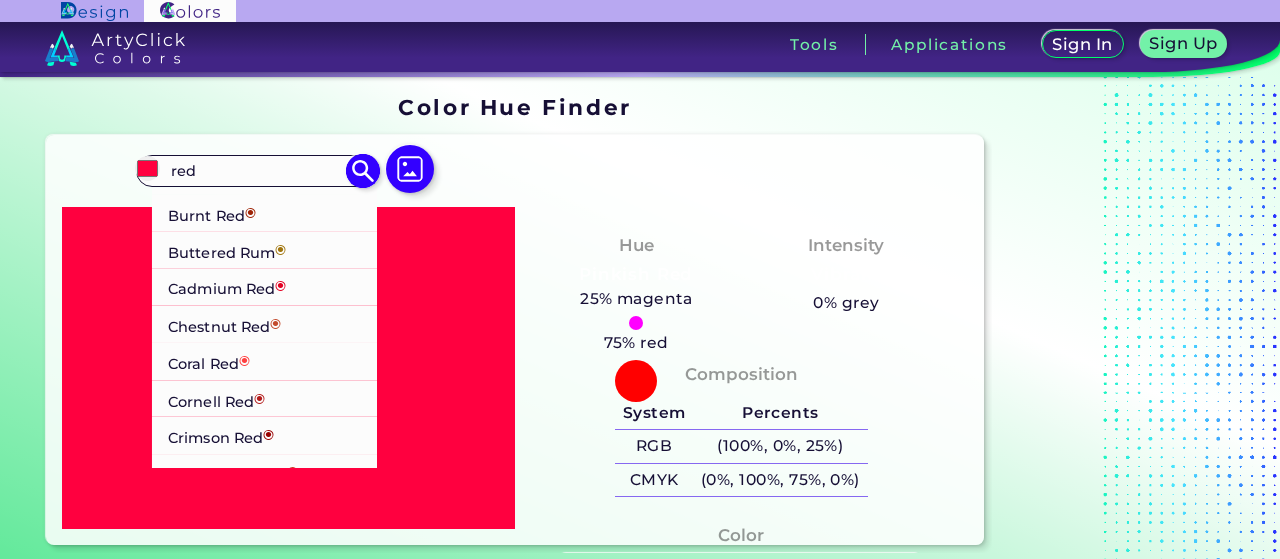 scroll, scrollTop: 400, scrollLeft: 0, axis: vertical 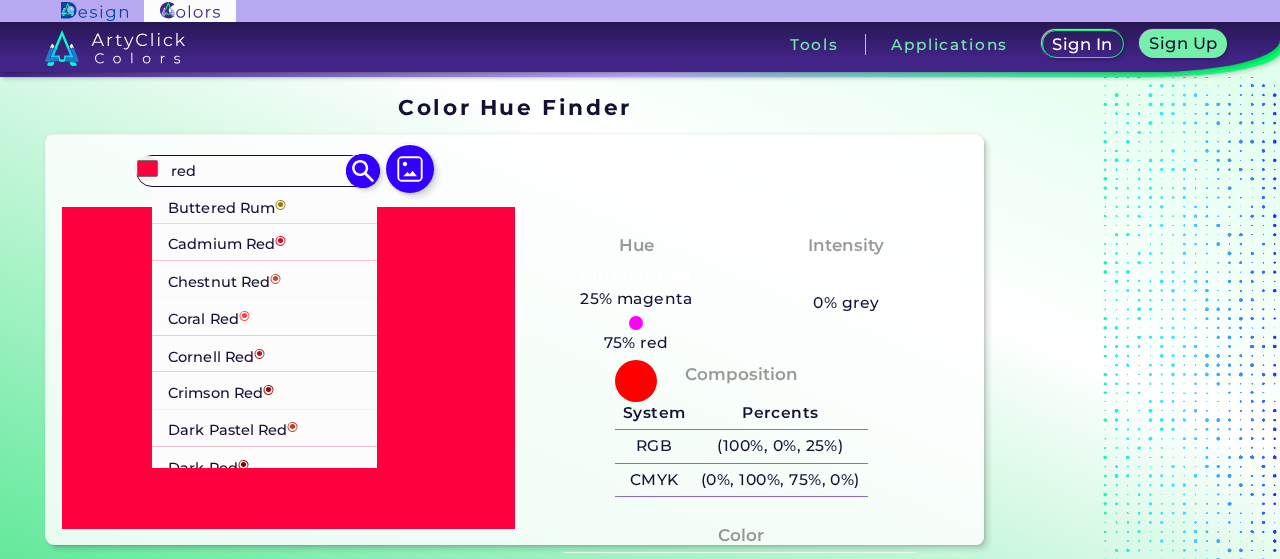 type on "red" 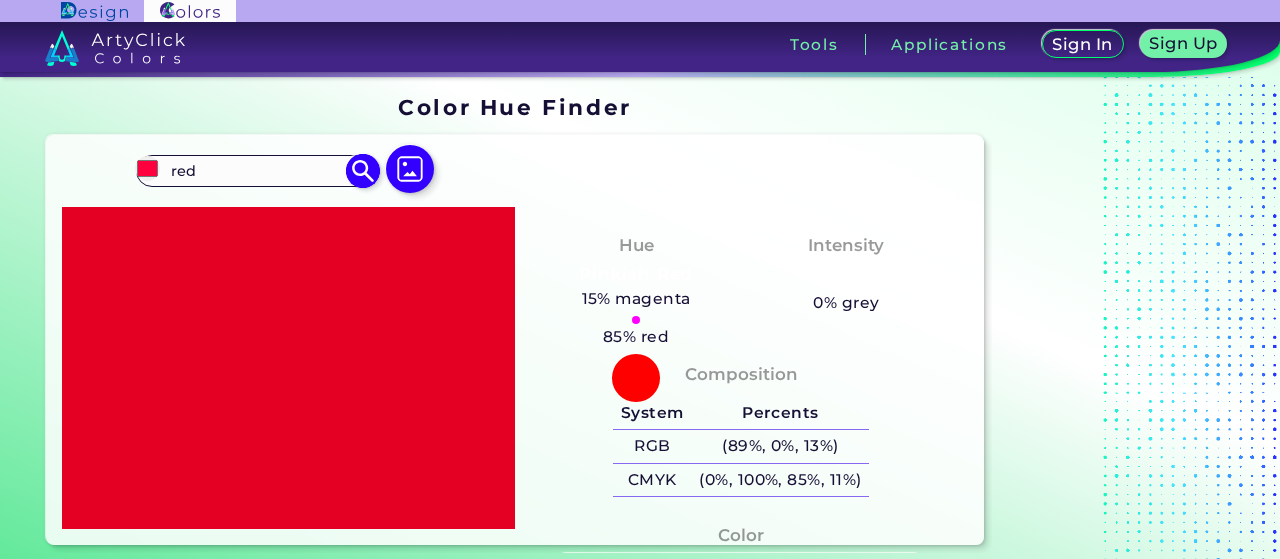 type on "#e30022" 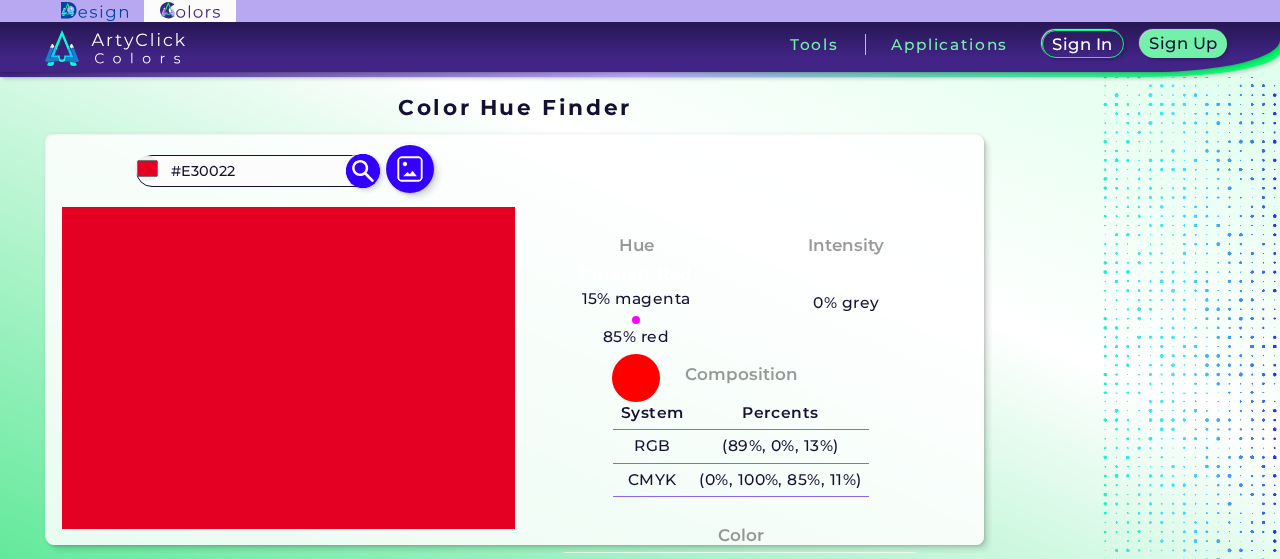 scroll, scrollTop: 0, scrollLeft: 0, axis: both 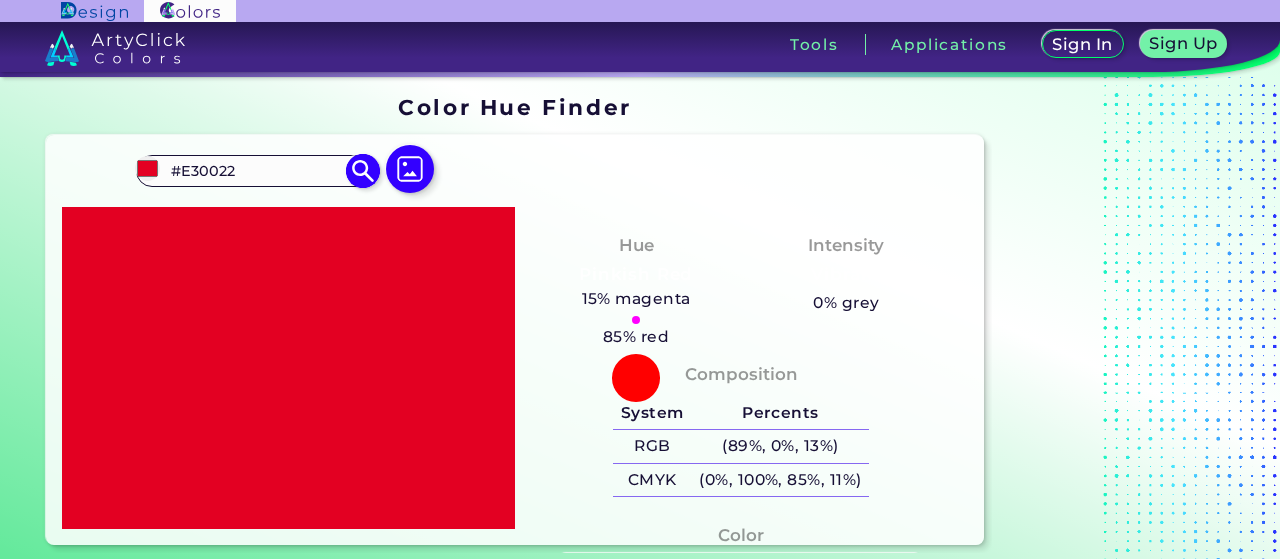 click on "#e30022
#E30022
ArtyClick Cool Red   ◉ ArtyClick Red   ◉ ArtyClick Warm Red   ◉ Bean Red   ◉ Blood Red   ◉ Blush Red   ◉ Brick Red   ◉ Bright Red   ◉ Brown Red   ◉ Brownish Red   ◉ Burnt Red   ◉ Buttered Rum   ◉ Cadmium Red   ◉ Chestnut Red   ◉ Coral Red   ◉ Cornell Red   ◉ Crimson Red   ◉ Dark Pastel Red   ◉ Dark Red   ◉ Debian Red   ◉ Dull Red   ◉ Dusty Red   ◉ Faded Red   ◉ Falu Red   ◉ Ferrari Red   ◉ Fire Engine Red   ◉ Guardsman Red   ◉ Heathered Grey   ◉ Indian Red   ◉ Lava Red   ◉ Light Red   ◉ Lipstick Red   ◉ Medium Red Violet   ◉ Medium Violet Red   ◉ Milano Red   ◉ Orangey Red   ◉ Pale Red   ◉ Pale Violet Red   ◉ Pastel Red   ◉ Persian Red   ◉ Pink Red   ◉ Purple Red   ◉  ◉" at bounding box center [257, 171] 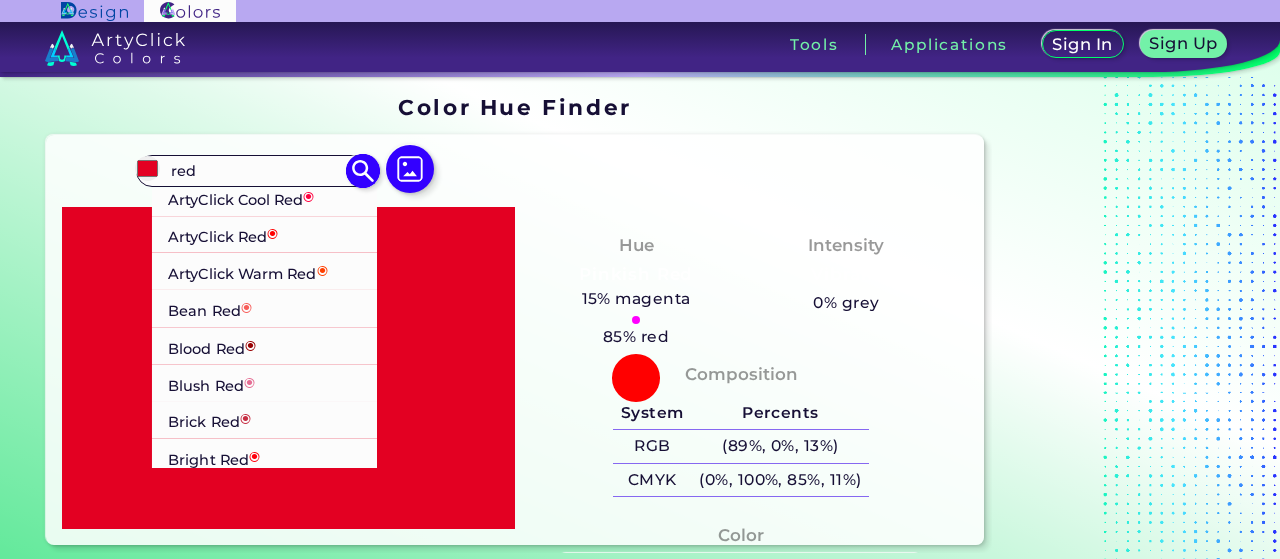 type on "red" 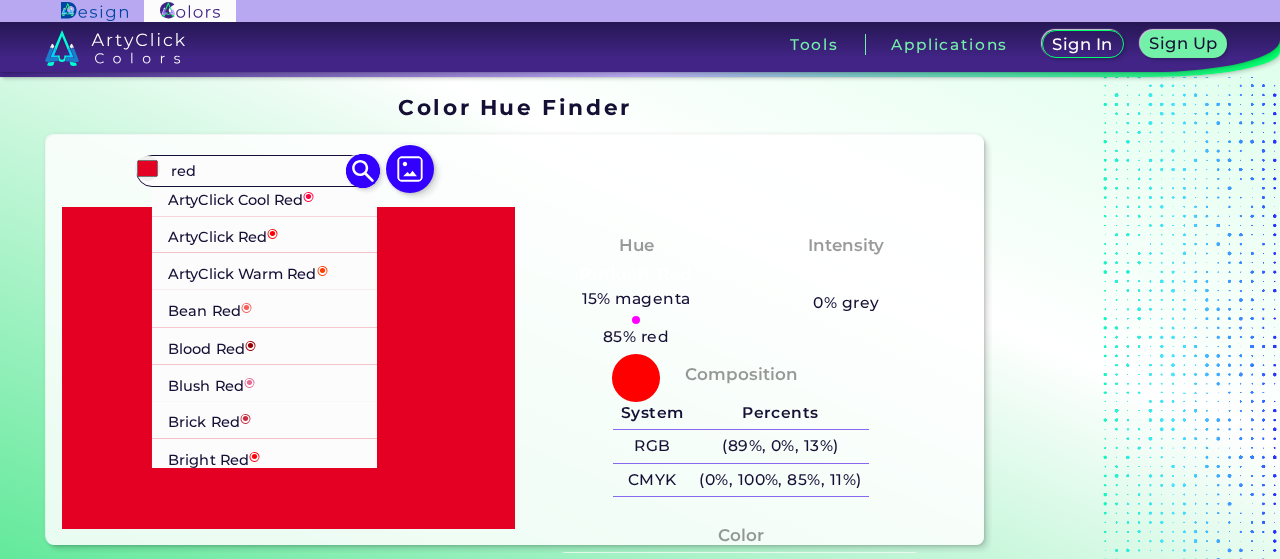 type on "#980002" 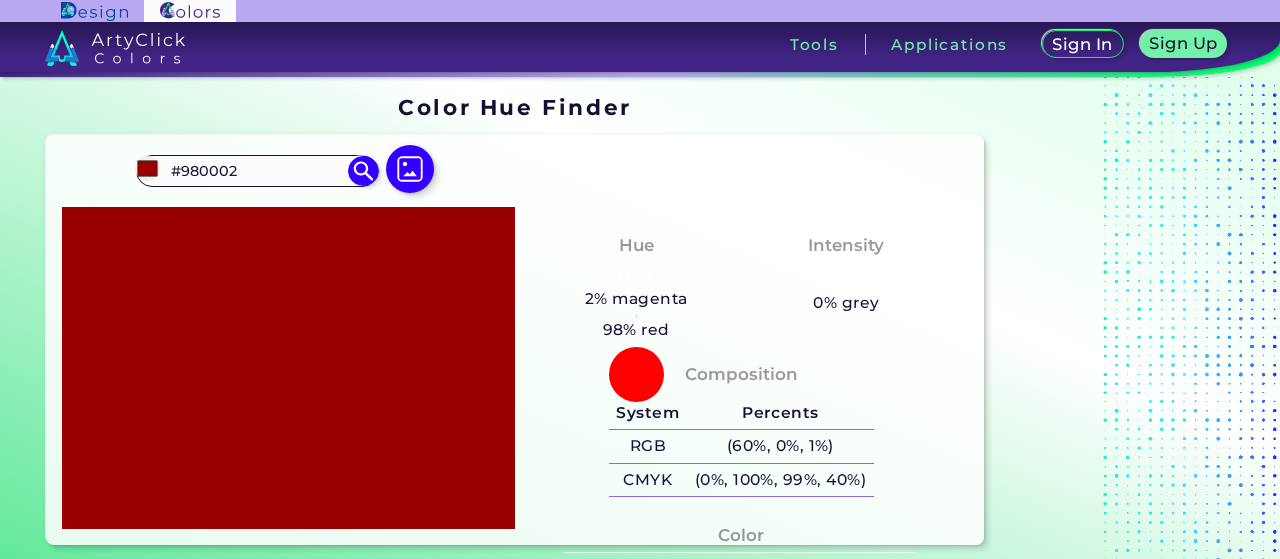 drag, startPoint x: 268, startPoint y: 167, endPoint x: 142, endPoint y: 189, distance: 127.90621 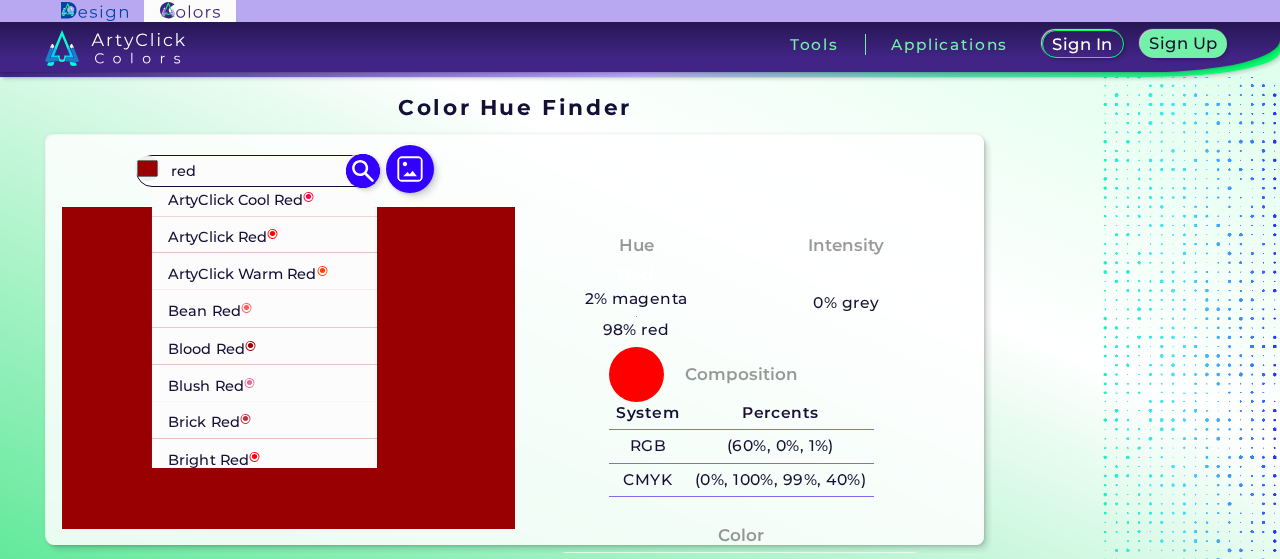 type on "red" 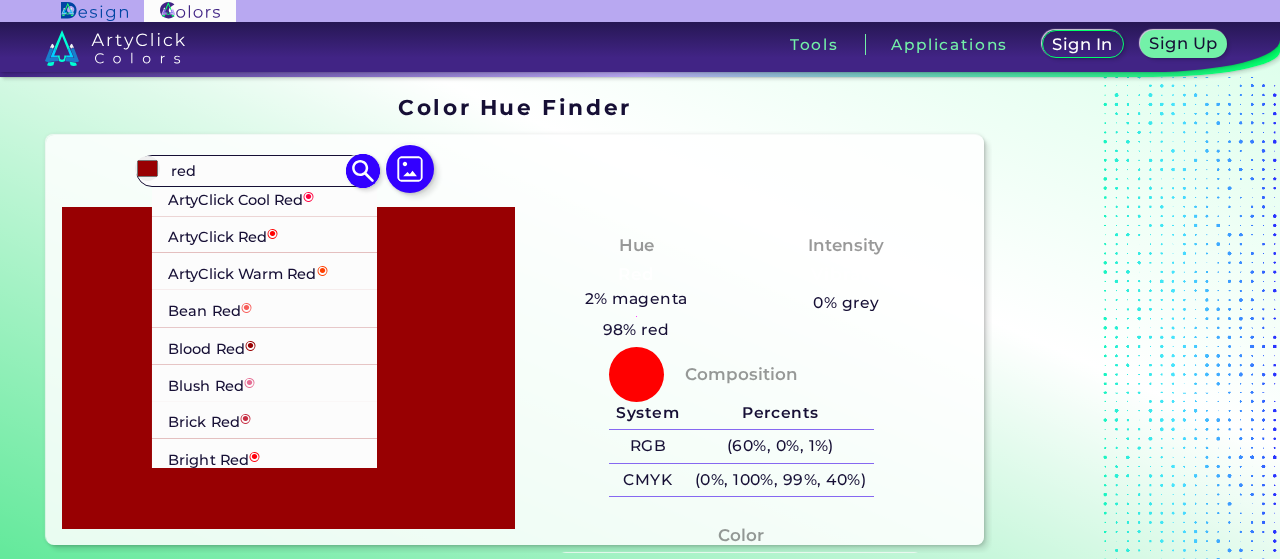click on "Brick Red   ◉" at bounding box center (265, 419) 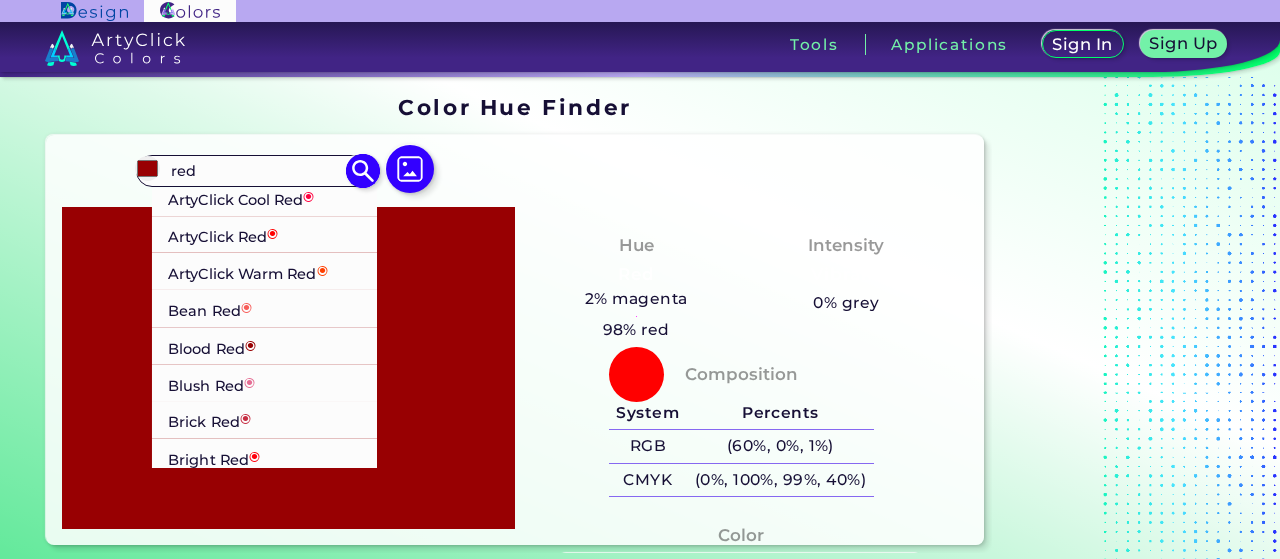 type on "#c62d42" 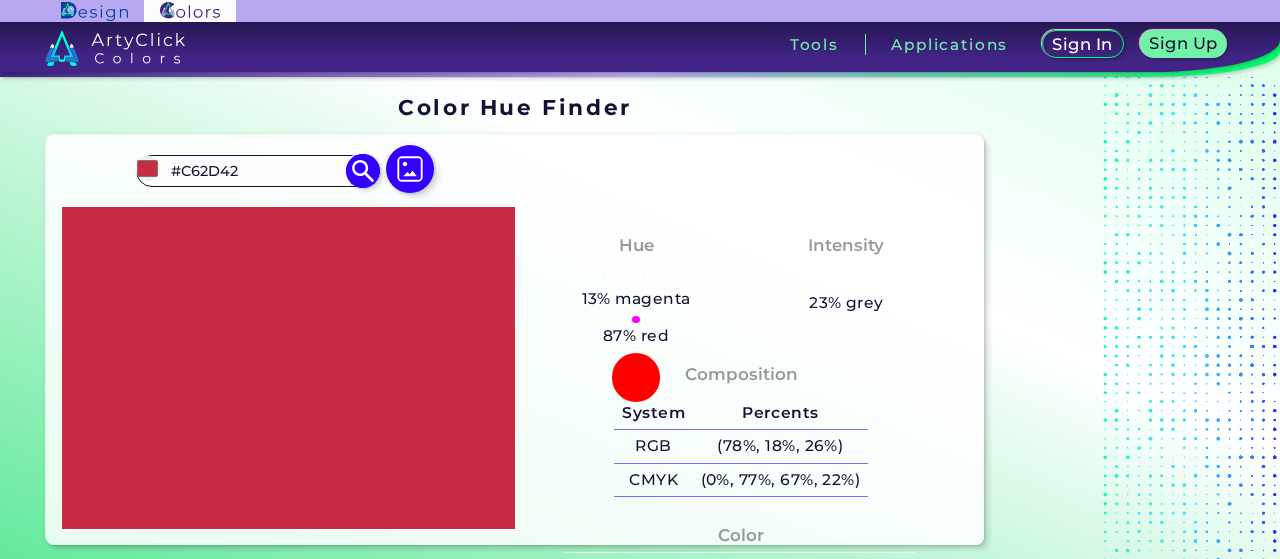 drag, startPoint x: 268, startPoint y: 167, endPoint x: 144, endPoint y: 173, distance: 124.14507 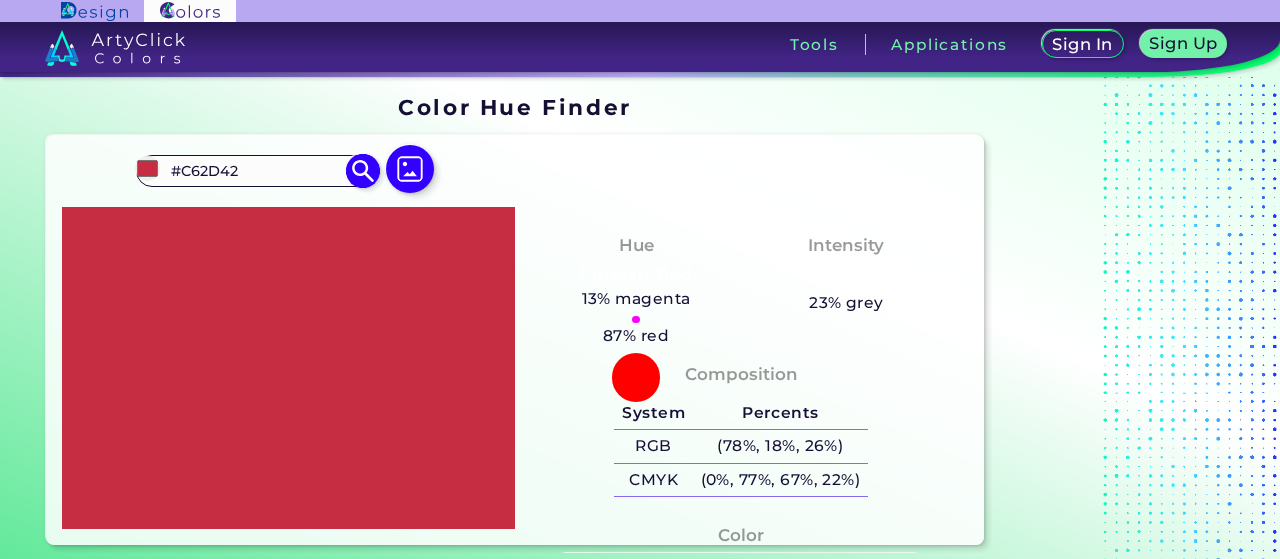click on "#c62d42
#C62D42
ArtyClick Cool Red   ◉ ArtyClick Red   ◉ ArtyClick Warm Red   ◉ Bean Red   ◉ Blood Red   ◉ Blush Red   ◉ Brick Red   ◉ Bright Red   ◉ Brown Red   ◉ Brownish Red   ◉ Burnt Red   ◉ Buttered Rum   ◉ Cadmium Red   ◉ Chestnut Red   ◉ Coral Red   ◉ Cornell Red   ◉ Crimson Red   ◉ Dark Pastel Red   ◉ Dark Red   ◉ Debian Red   ◉ Dull Red   ◉ Dusty Red   ◉ Faded Red   ◉ Falu Red   ◉ Ferrari Red   ◉ Fire Engine Red   ◉ Guardsman Red   ◉ Heathered Grey   ◉ Indian Red   ◉ Lava Red   ◉ Light Red   ◉ Lipstick Red   ◉ Medium Red Violet   ◉ Medium Violet Red   ◉ Milano Red   ◉ Orangey Red   ◉ Pale Red   ◉ Pale Violet Red   ◉ Pastel Red   ◉ Persian Red   ◉ Pink Red   ◉ Purple Red   ◉  ◉" at bounding box center [257, 171] 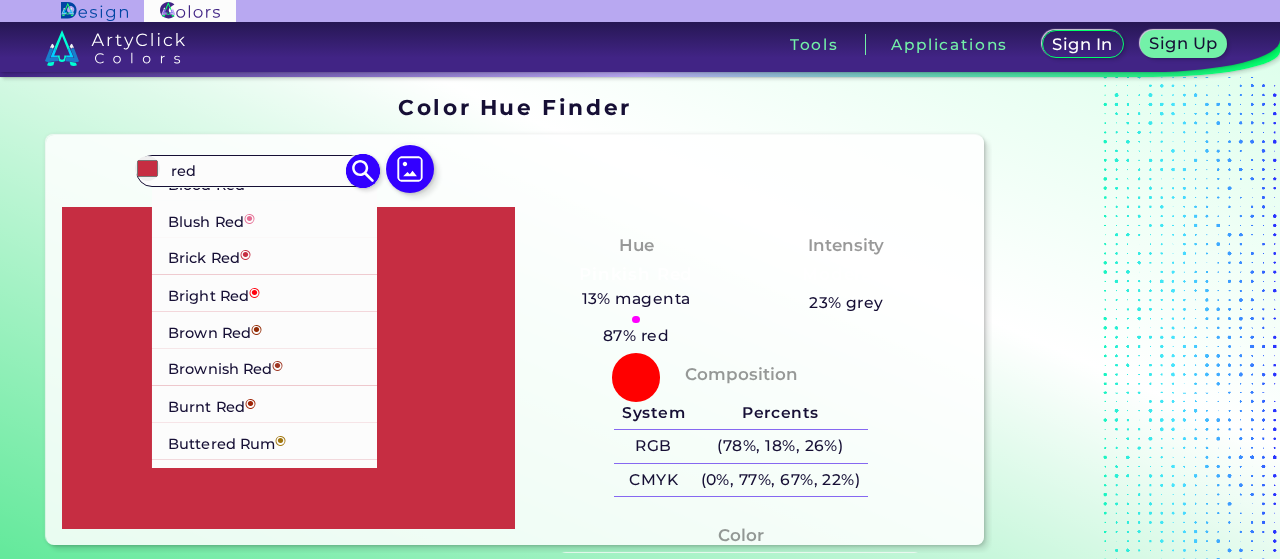 scroll, scrollTop: 300, scrollLeft: 0, axis: vertical 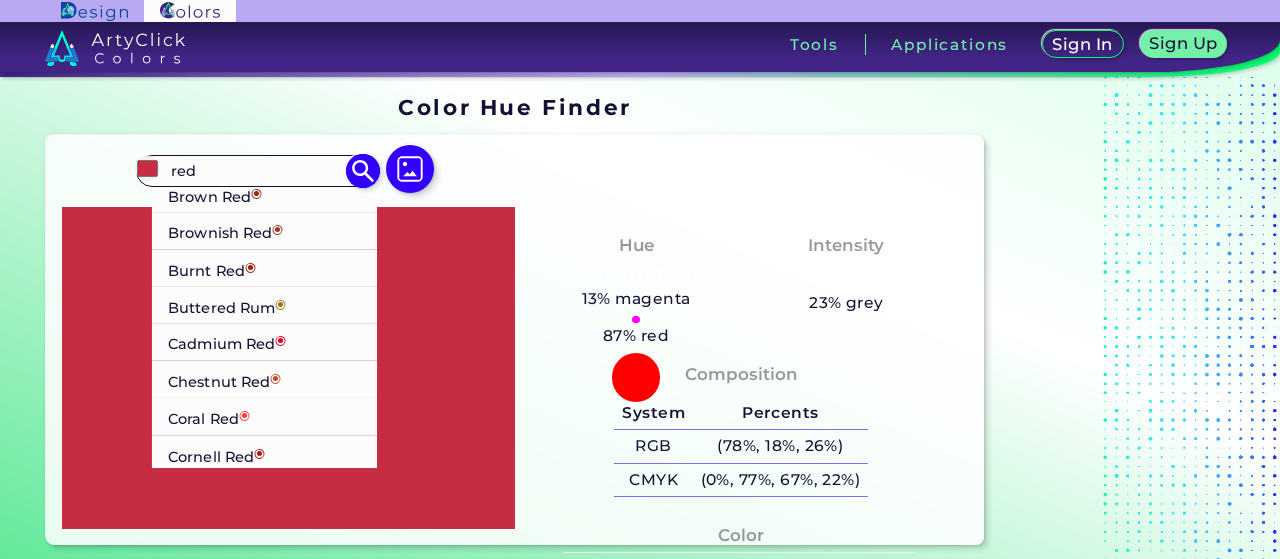 type on "red" 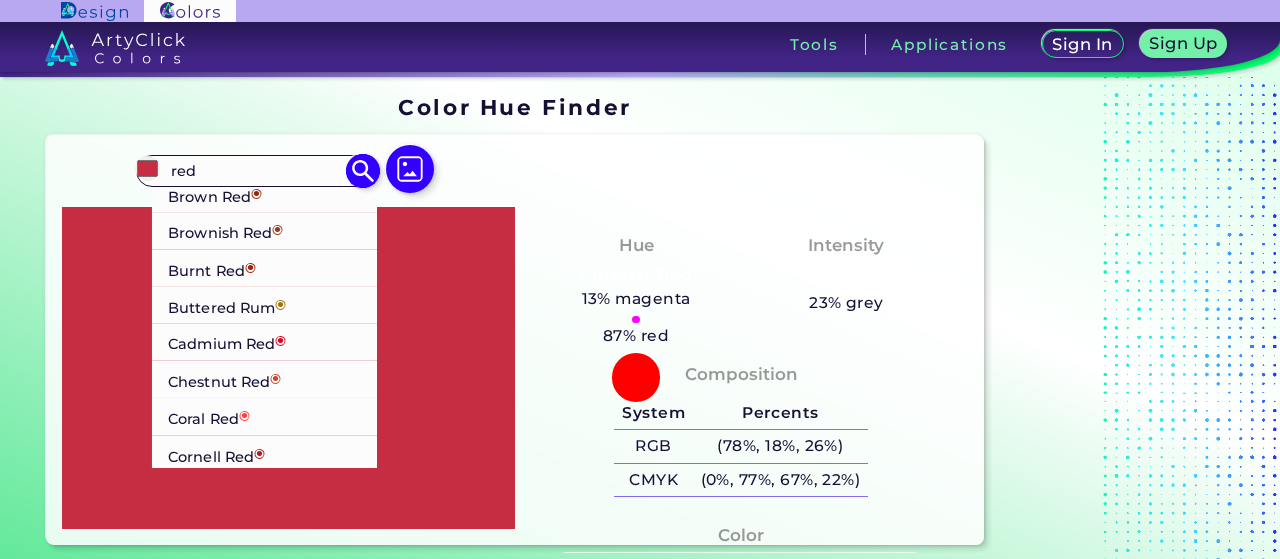 click on "Cadmium Red   ◉" at bounding box center (265, 342) 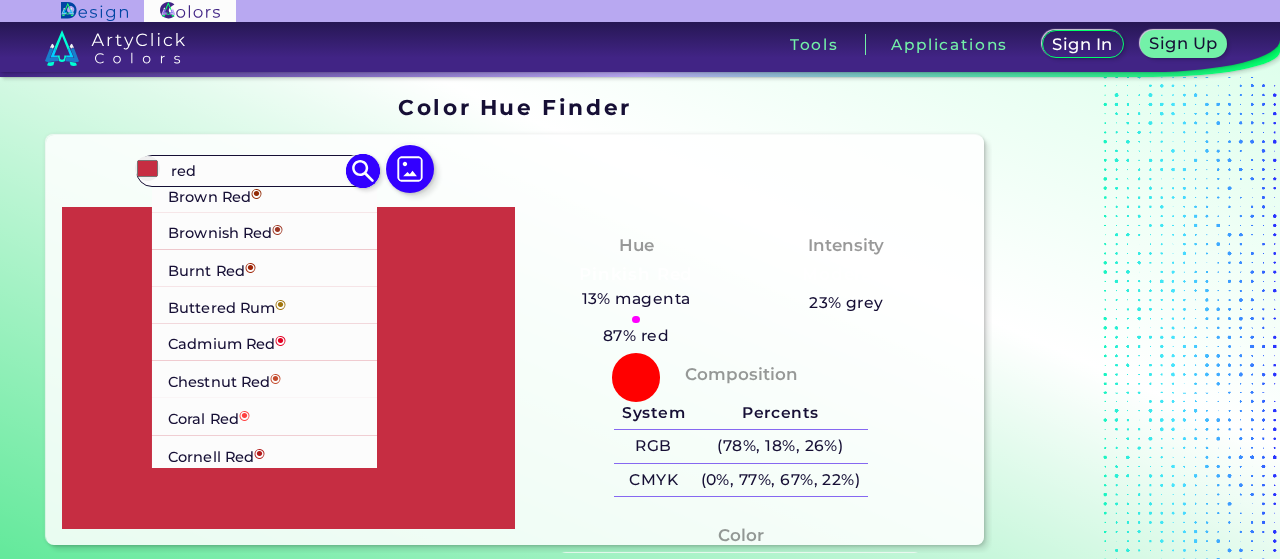 type on "#e30022" 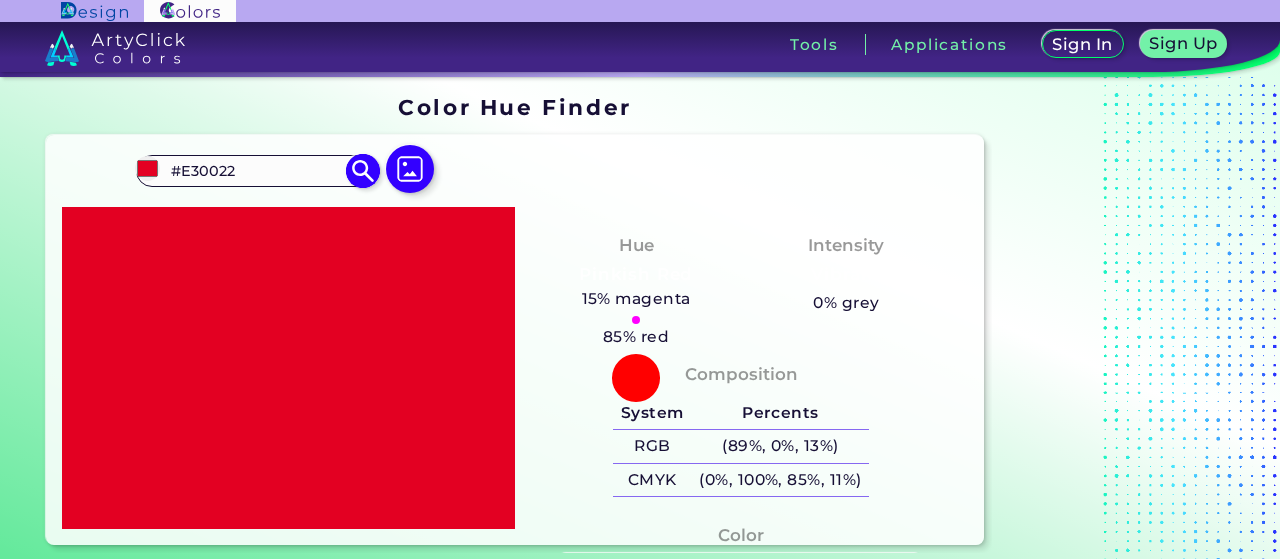 scroll, scrollTop: 0, scrollLeft: 0, axis: both 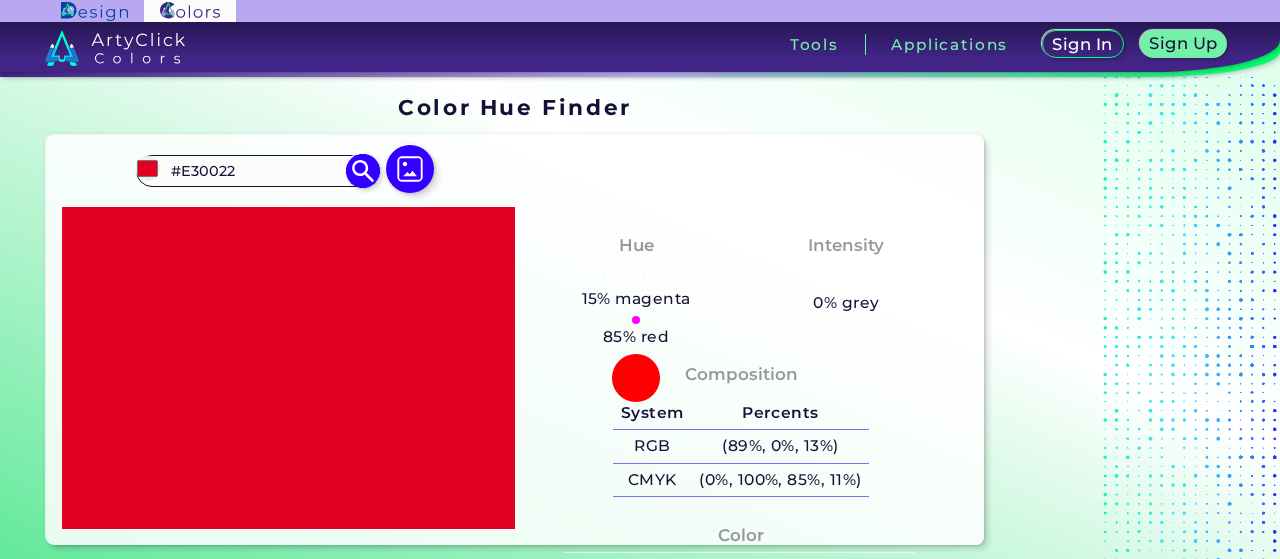 drag, startPoint x: 196, startPoint y: 167, endPoint x: 158, endPoint y: 167, distance: 38 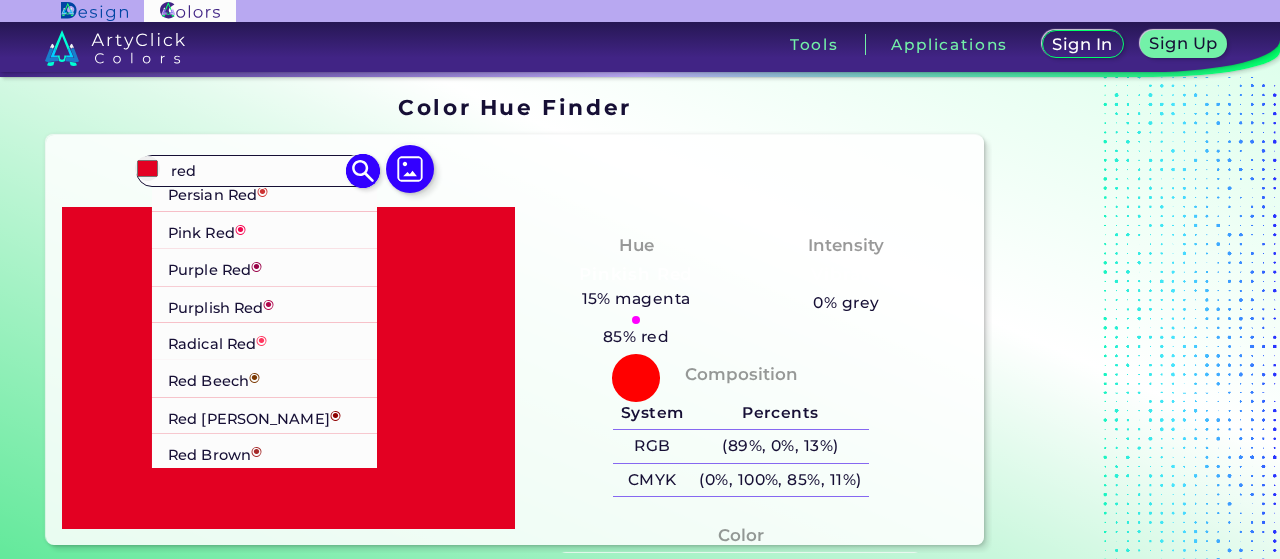 scroll, scrollTop: 1565, scrollLeft: 0, axis: vertical 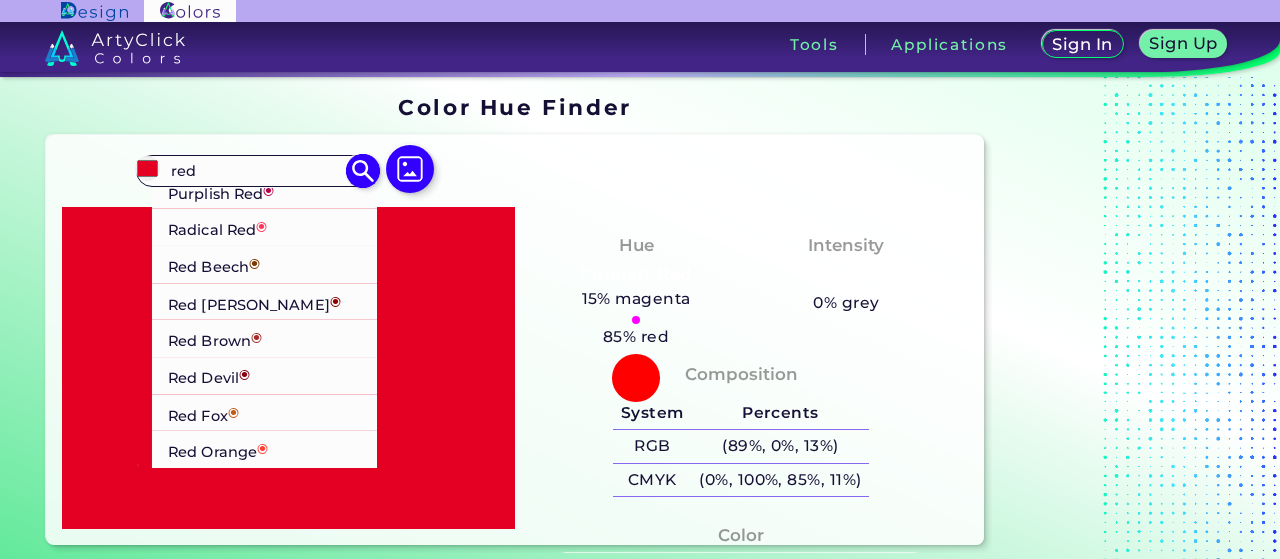 type on "red" 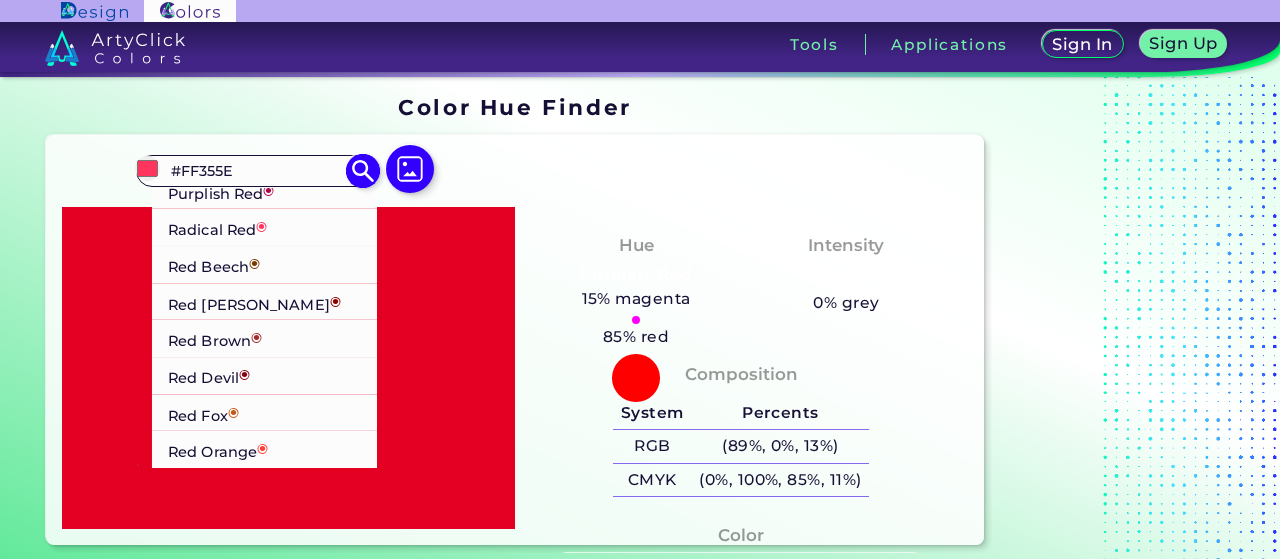 scroll, scrollTop: 0, scrollLeft: 0, axis: both 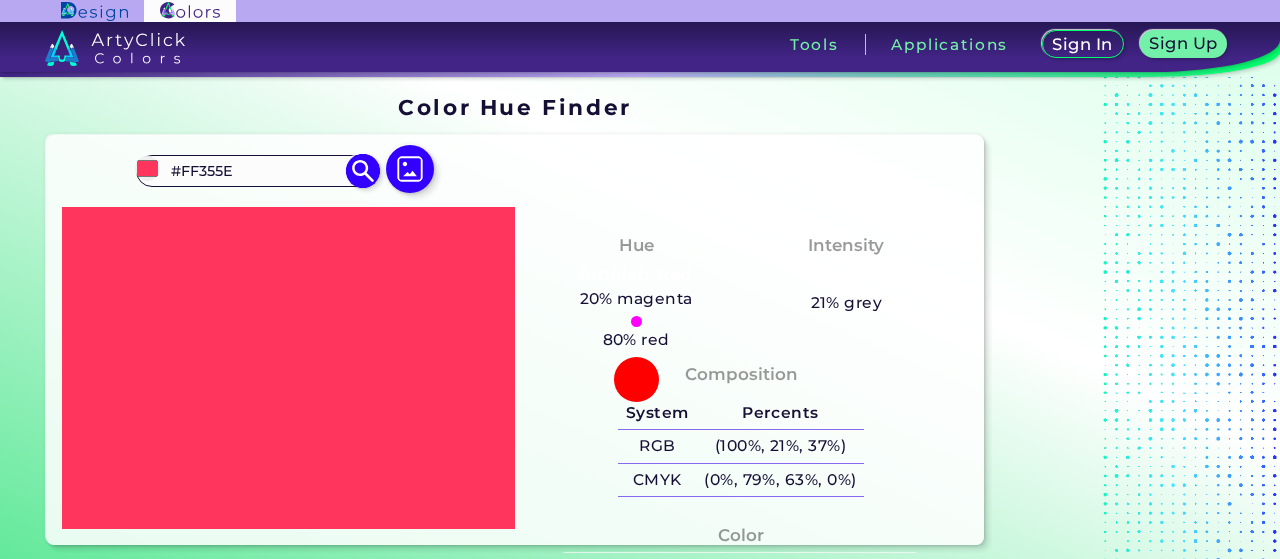 drag, startPoint x: 251, startPoint y: 161, endPoint x: 162, endPoint y: 163, distance: 89.02247 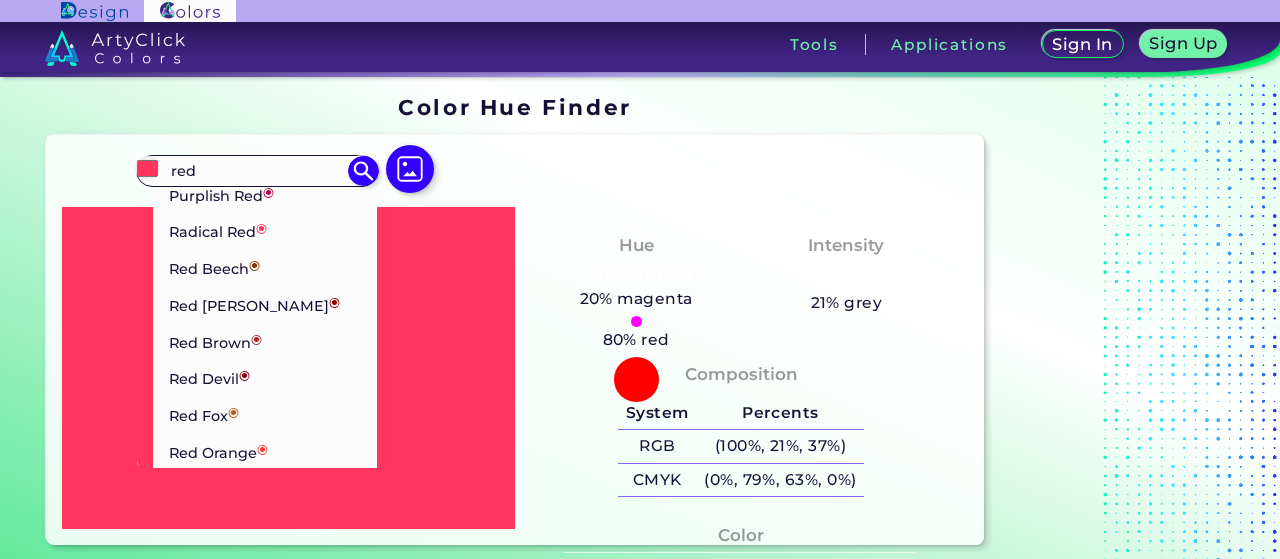 scroll, scrollTop: 1556, scrollLeft: 0, axis: vertical 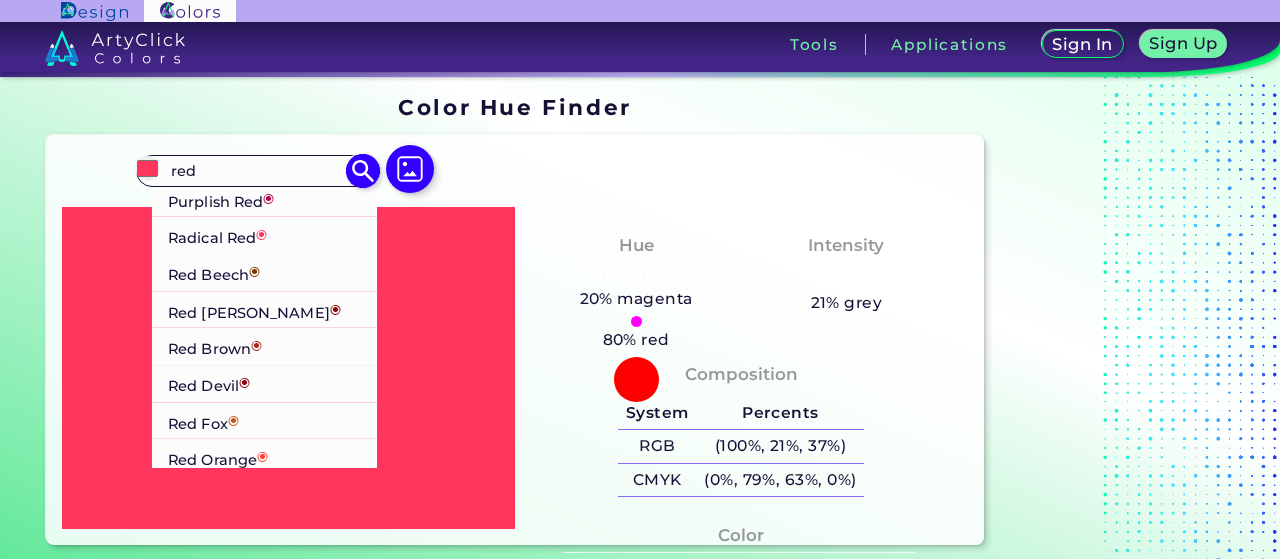 type on "red" 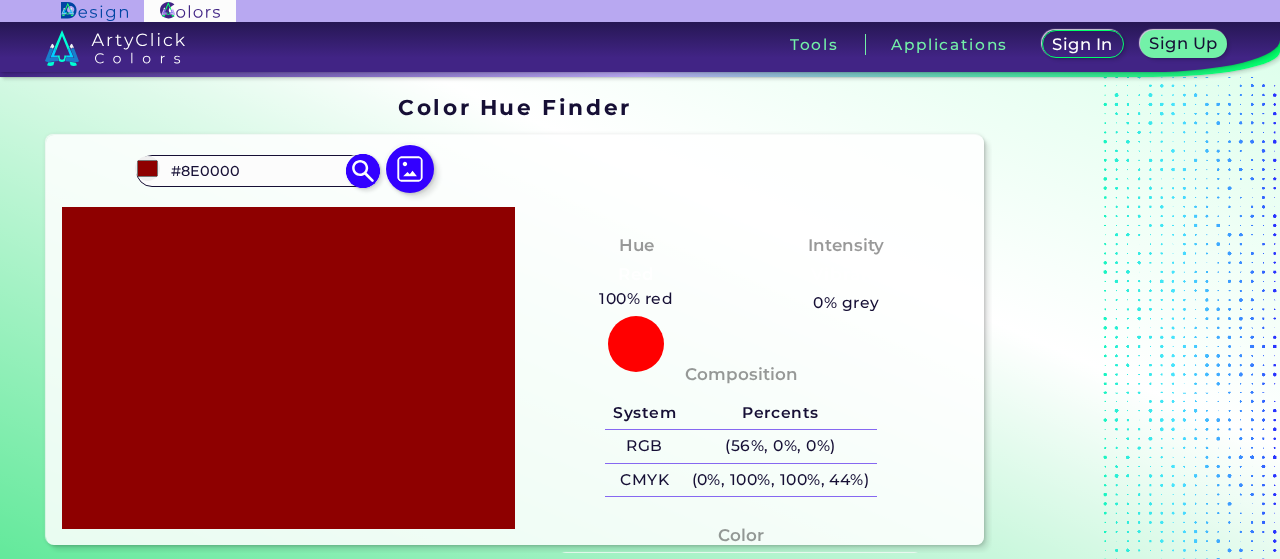 scroll, scrollTop: 0, scrollLeft: 0, axis: both 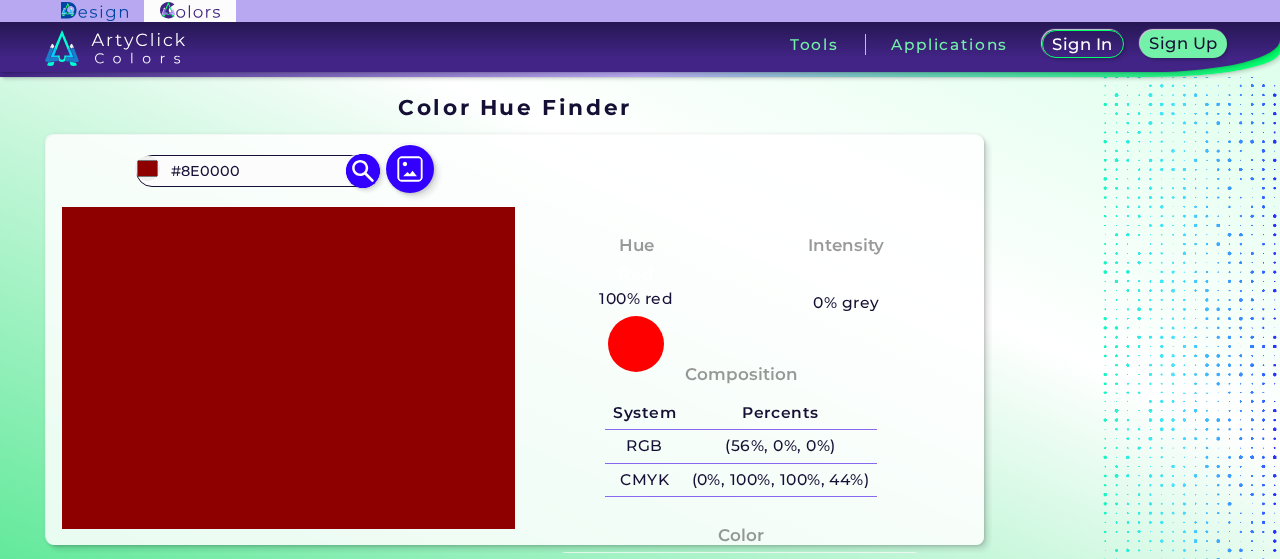drag, startPoint x: 200, startPoint y: 179, endPoint x: 154, endPoint y: 181, distance: 46.043457 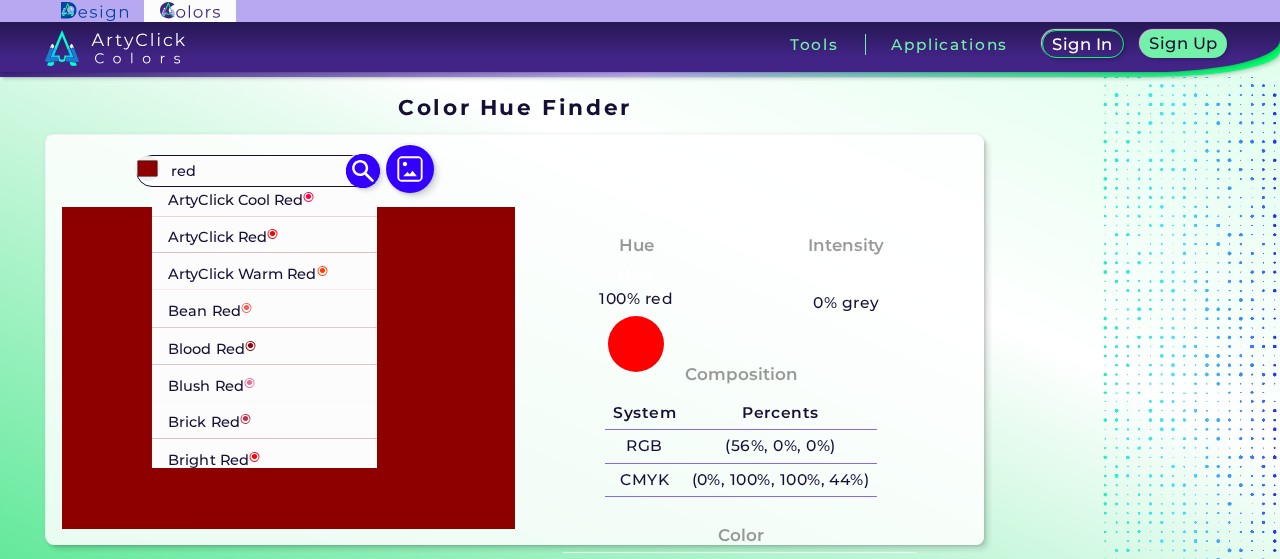 type on "red" 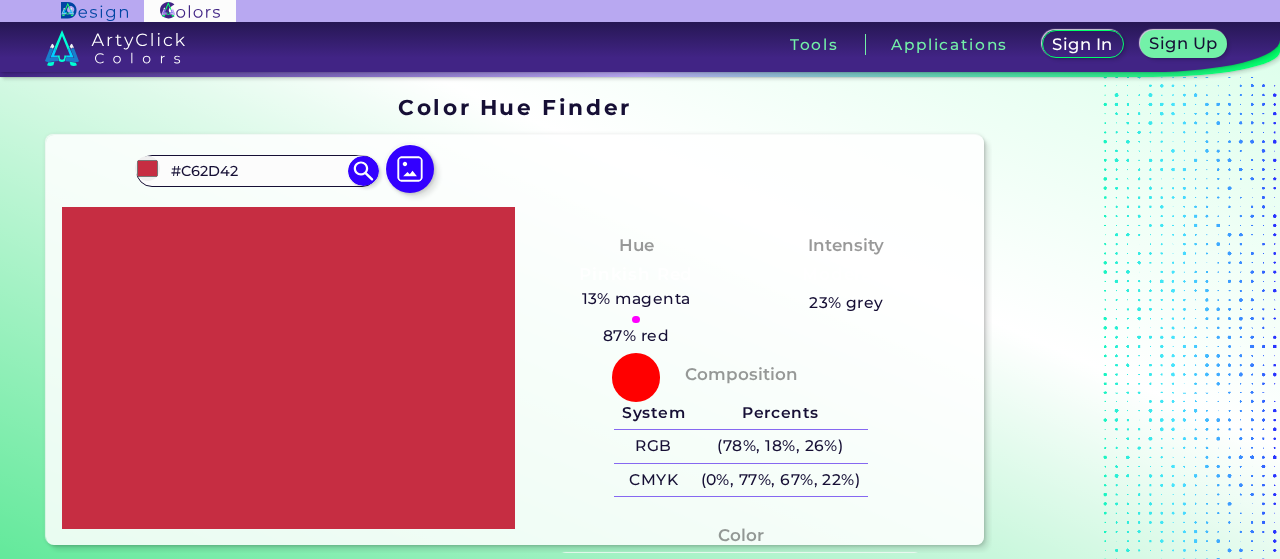 drag, startPoint x: 216, startPoint y: 175, endPoint x: 129, endPoint y: 164, distance: 87.69264 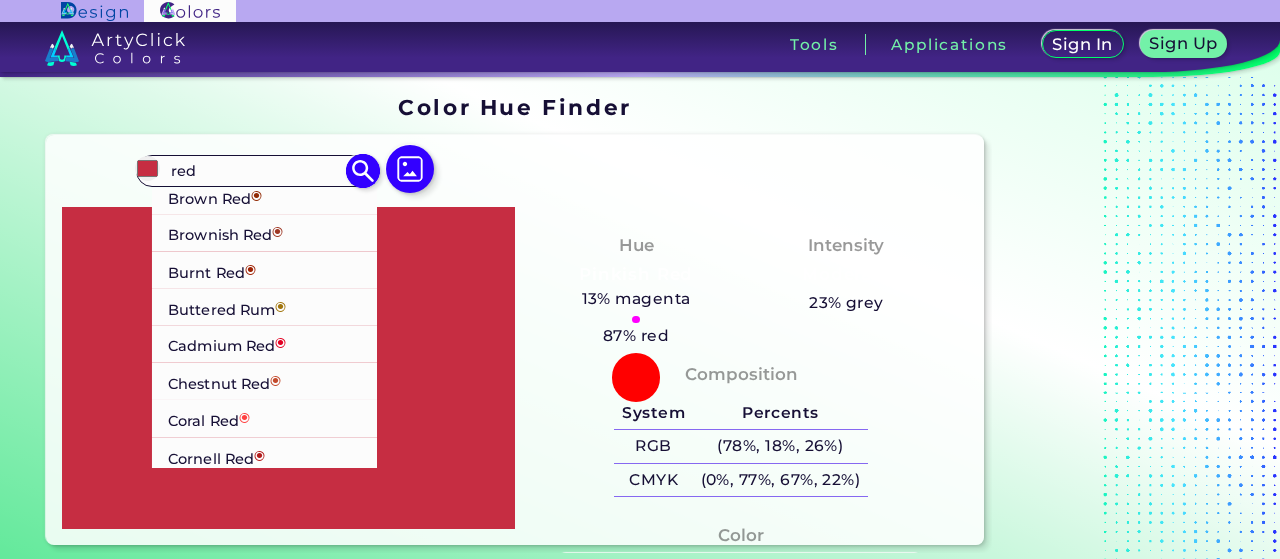 scroll, scrollTop: 300, scrollLeft: 0, axis: vertical 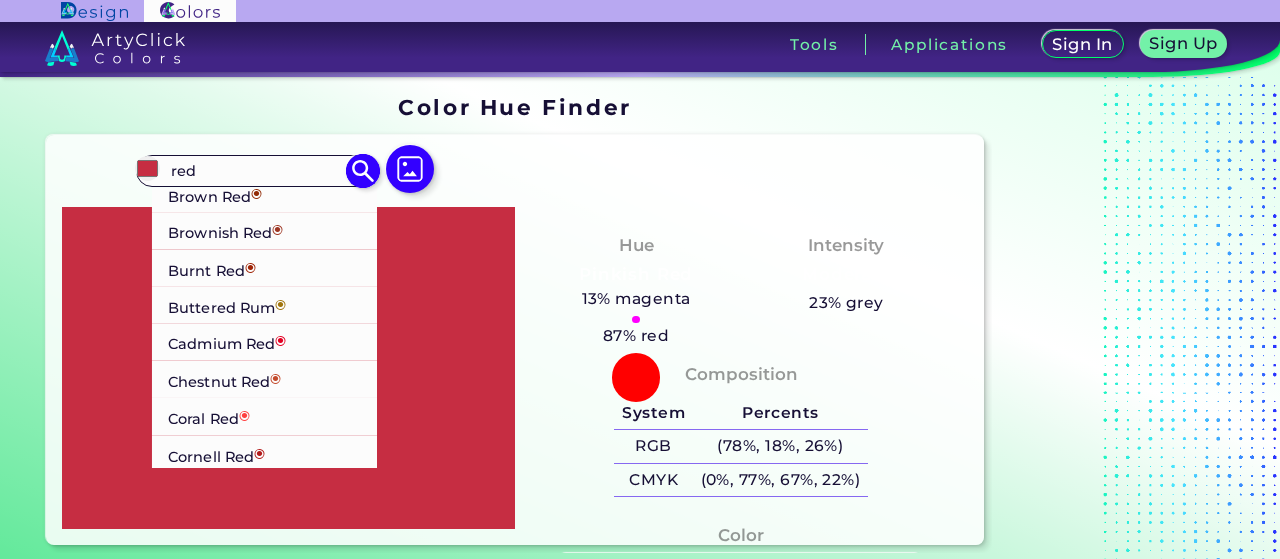 type on "red" 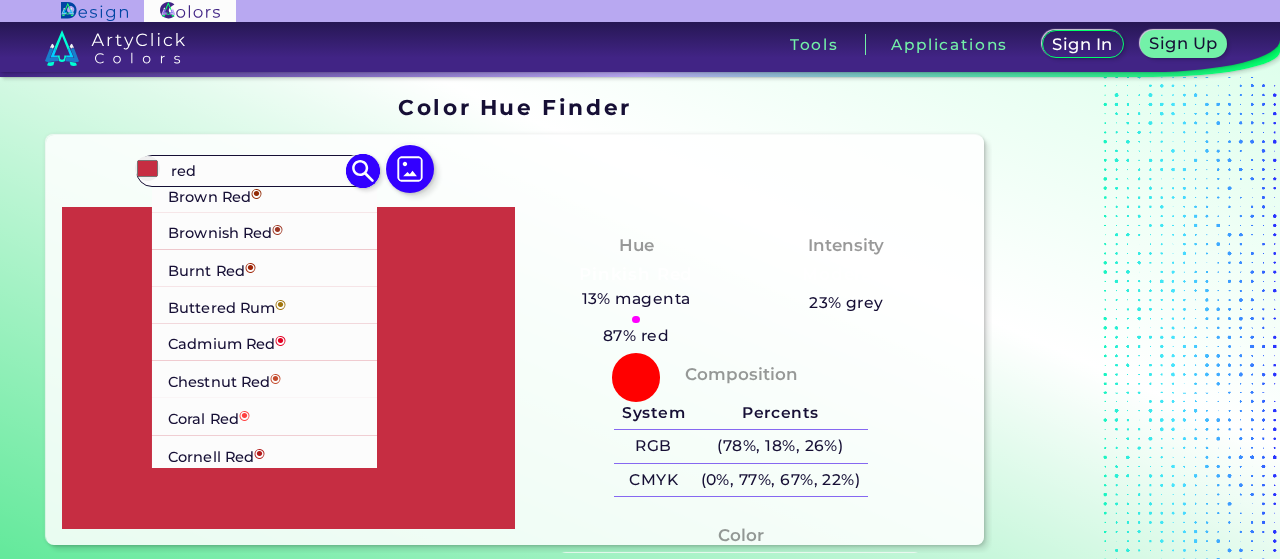 click on "Cadmium Red   ◉" at bounding box center [265, 342] 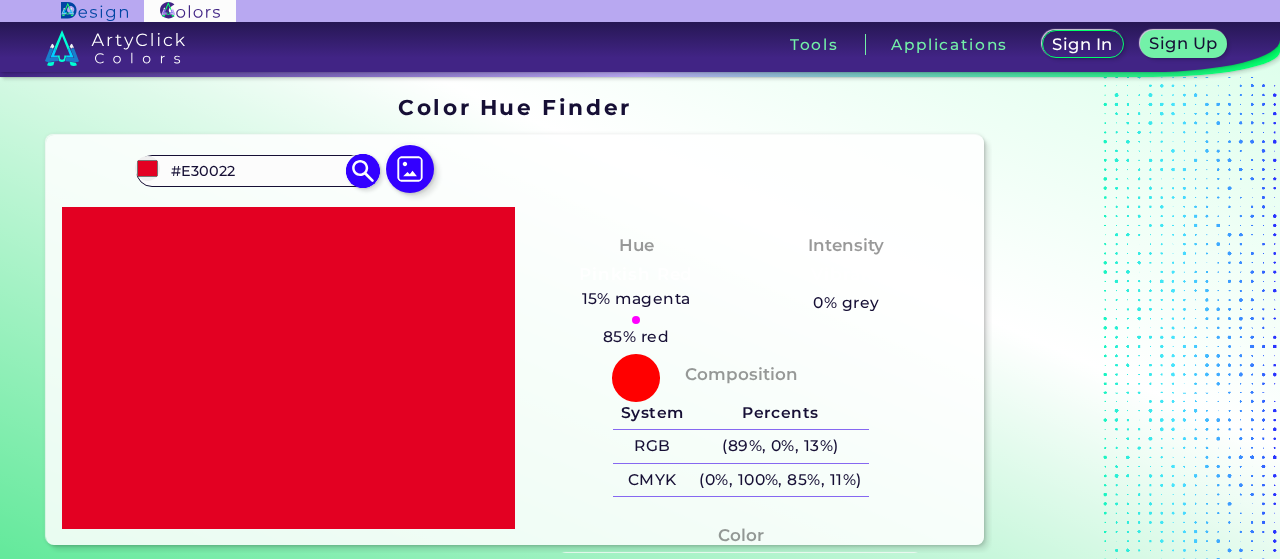 scroll, scrollTop: 0, scrollLeft: 0, axis: both 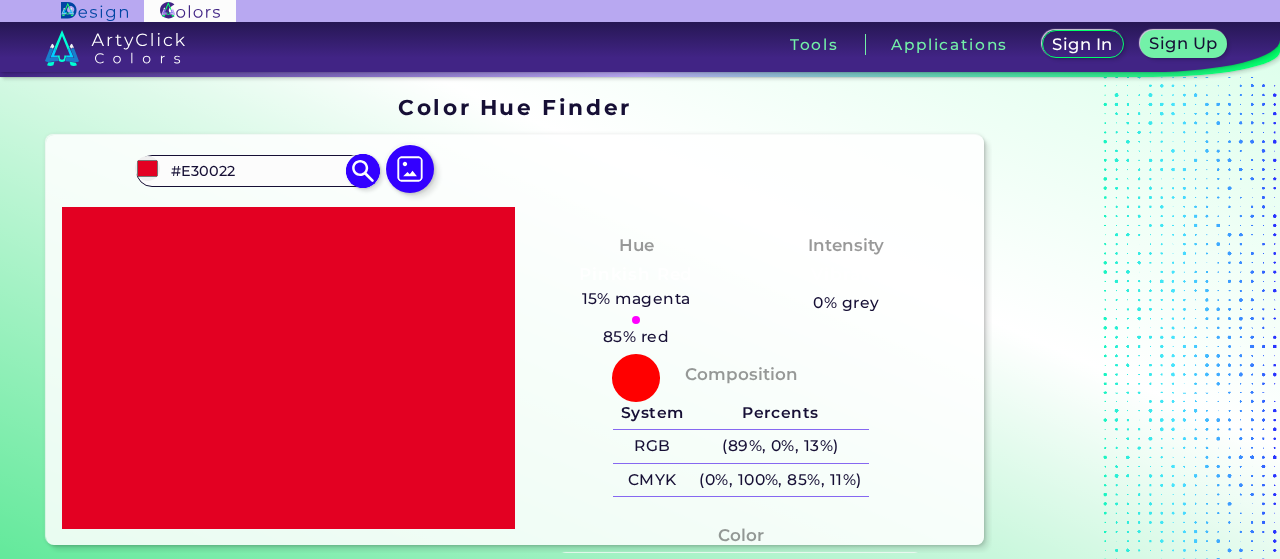 drag, startPoint x: 252, startPoint y: 164, endPoint x: 160, endPoint y: 170, distance: 92.19544 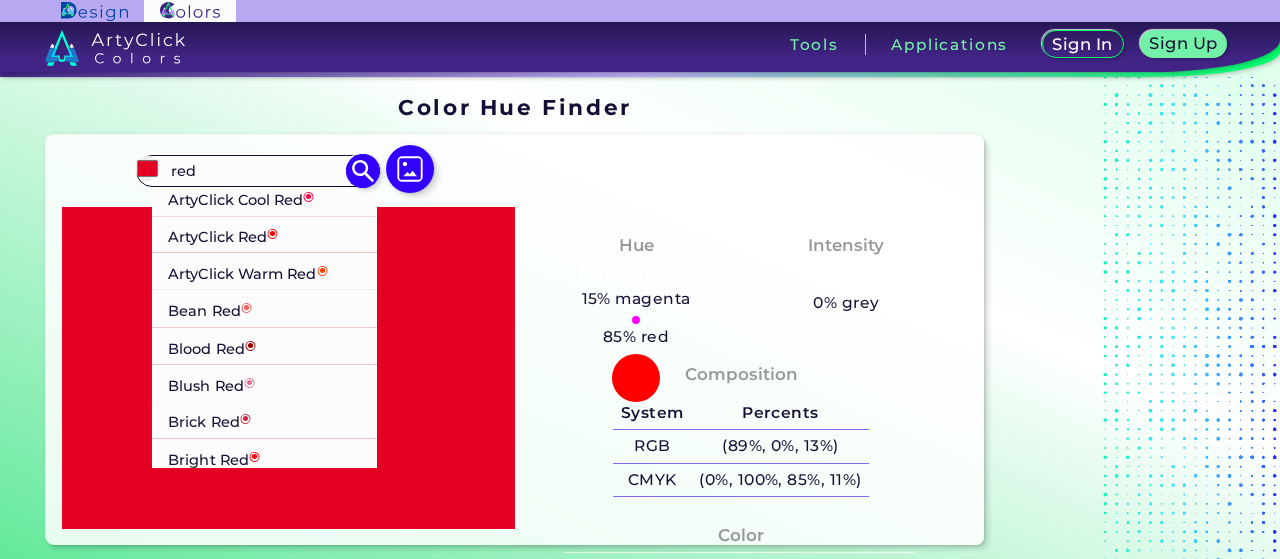 scroll, scrollTop: 100, scrollLeft: 0, axis: vertical 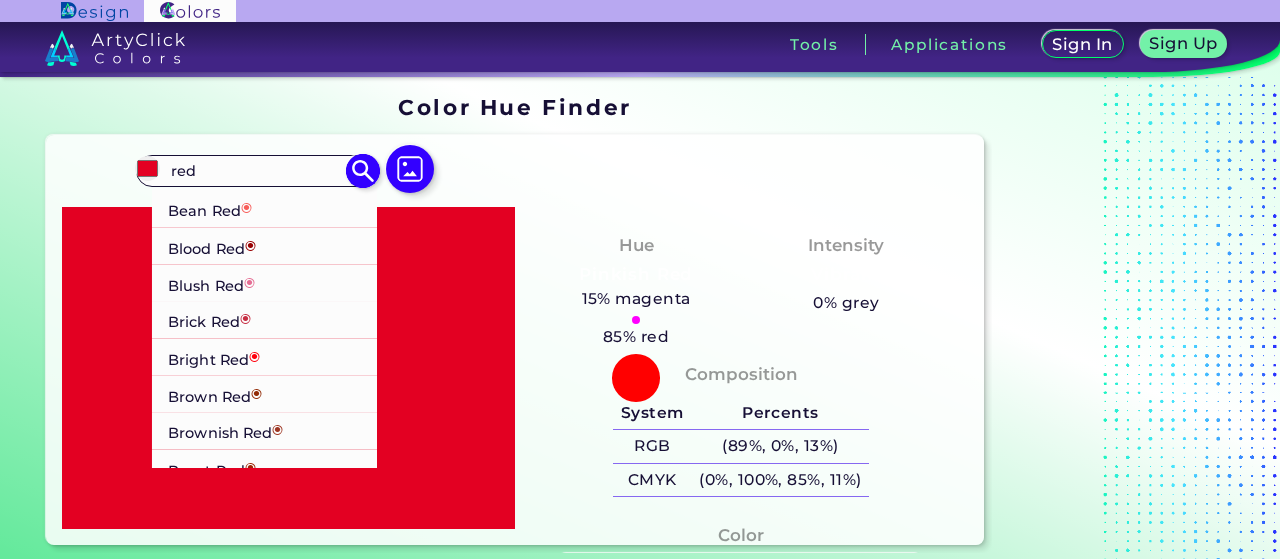 type on "red" 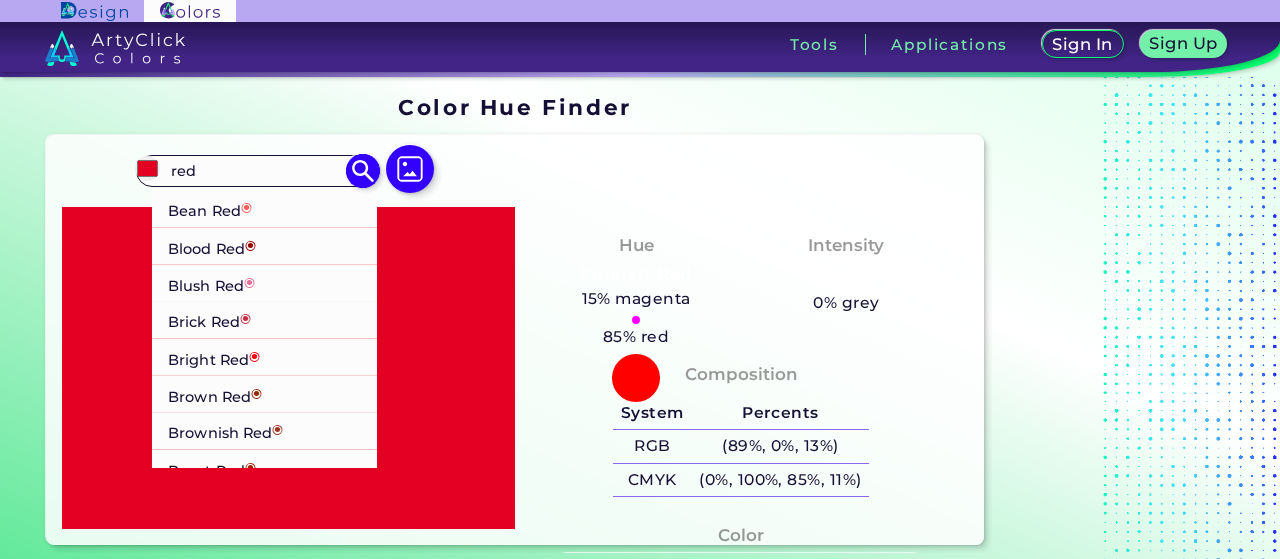 type on "#ff000d" 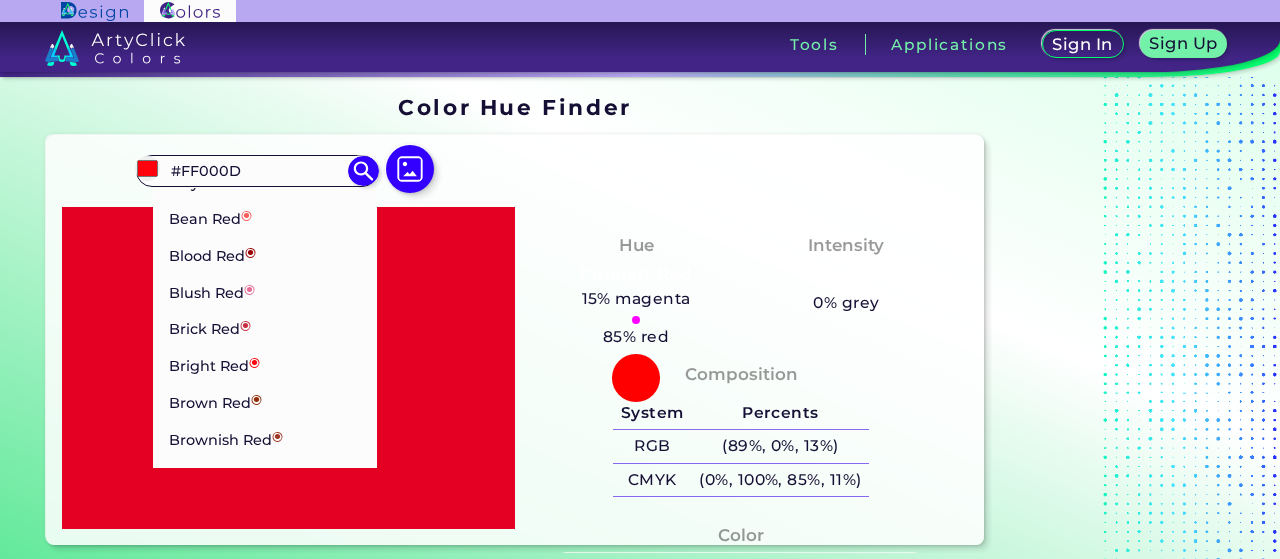 scroll, scrollTop: 0, scrollLeft: 0, axis: both 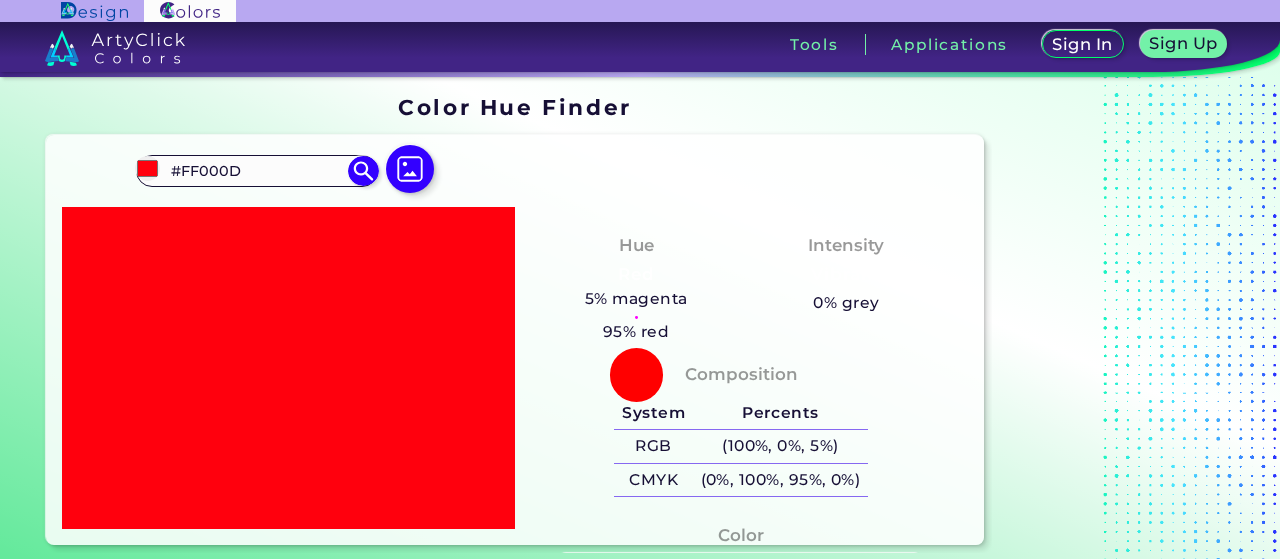 drag, startPoint x: 249, startPoint y: 168, endPoint x: 124, endPoint y: 200, distance: 129.031 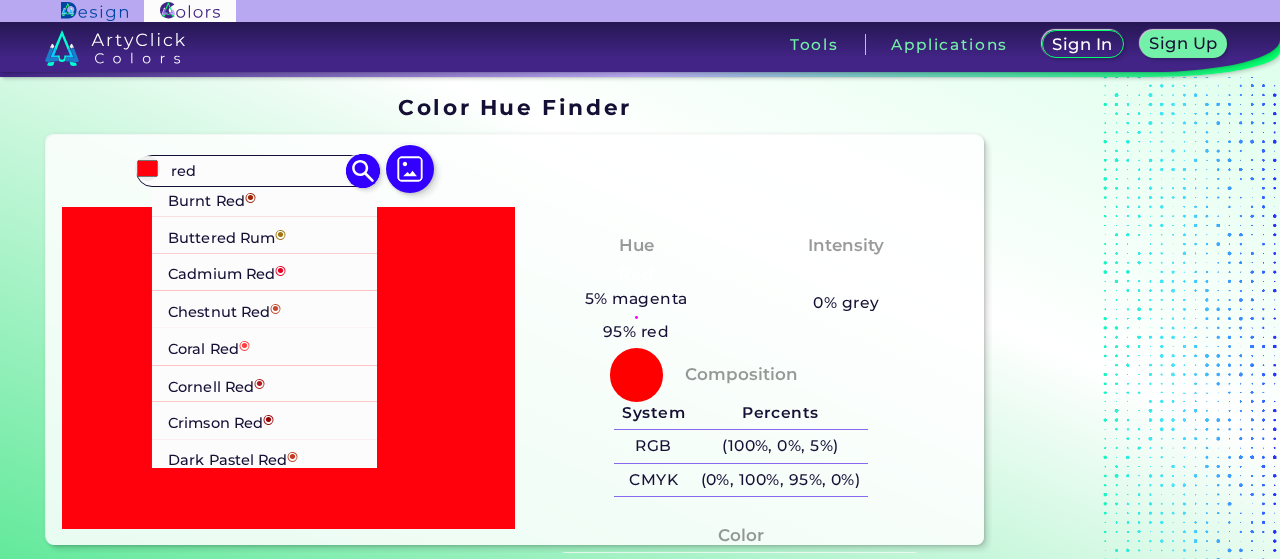 scroll, scrollTop: 400, scrollLeft: 0, axis: vertical 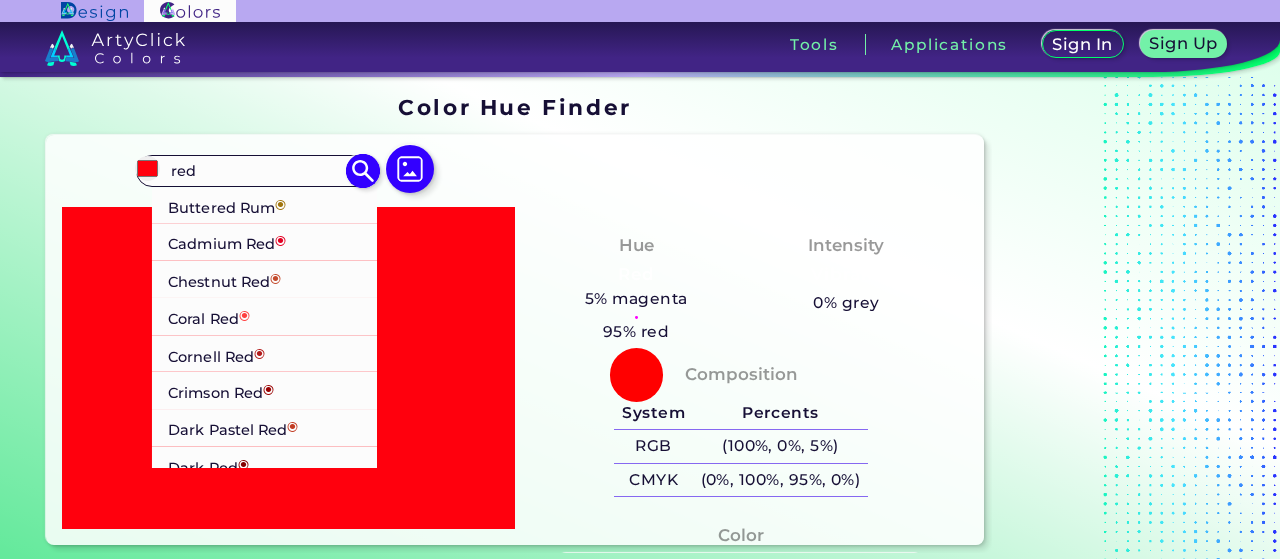 type on "red" 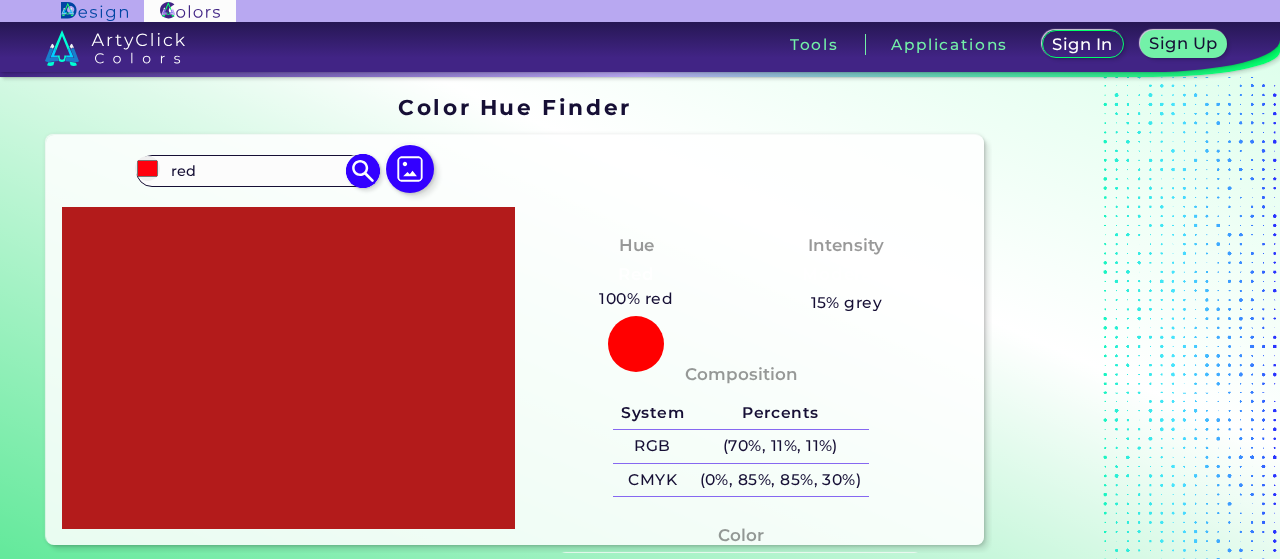 type on "#b31b1b" 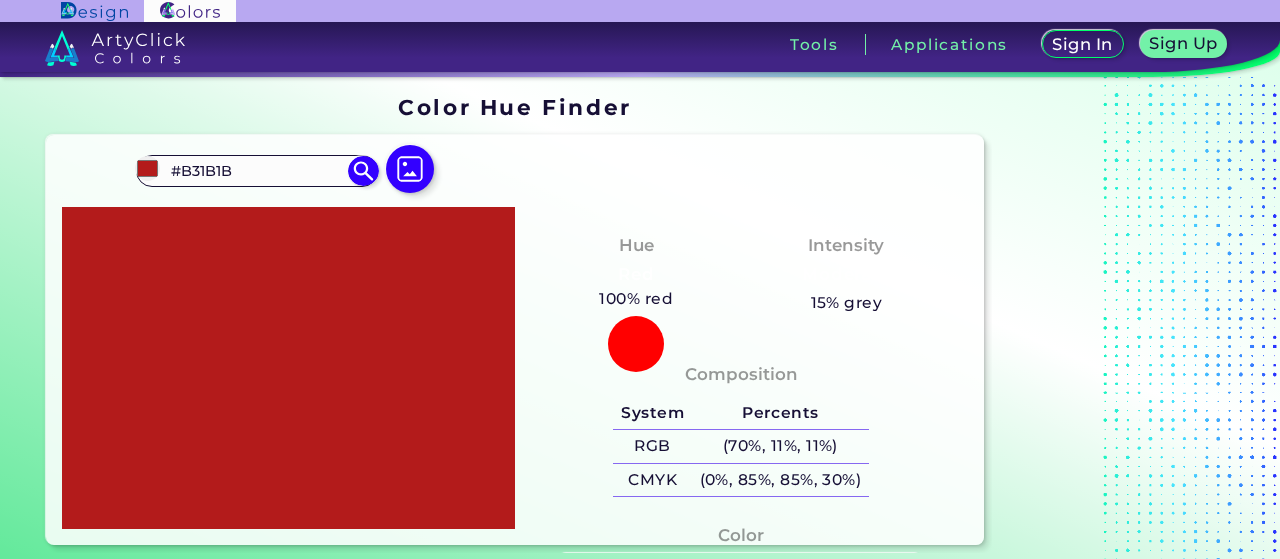 scroll, scrollTop: 0, scrollLeft: 0, axis: both 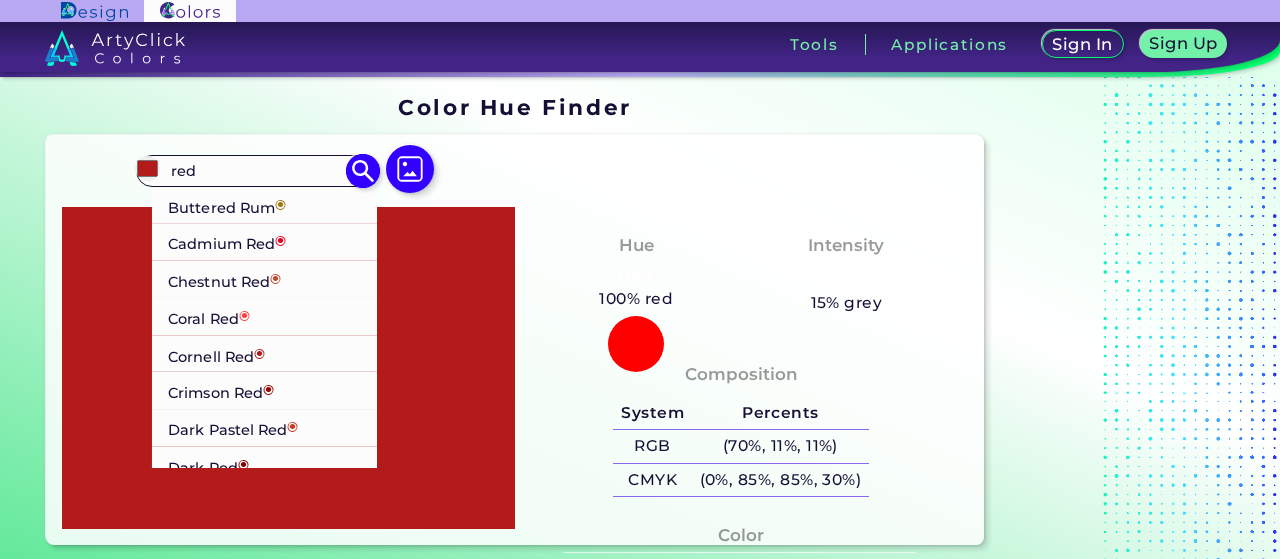 type on "red" 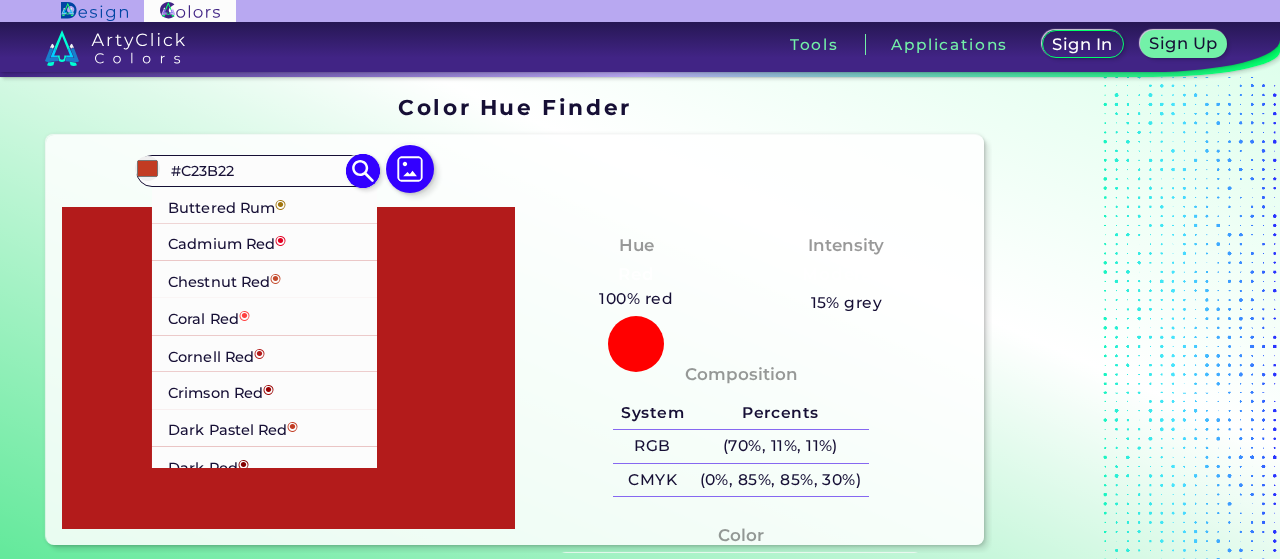 scroll, scrollTop: 0, scrollLeft: 0, axis: both 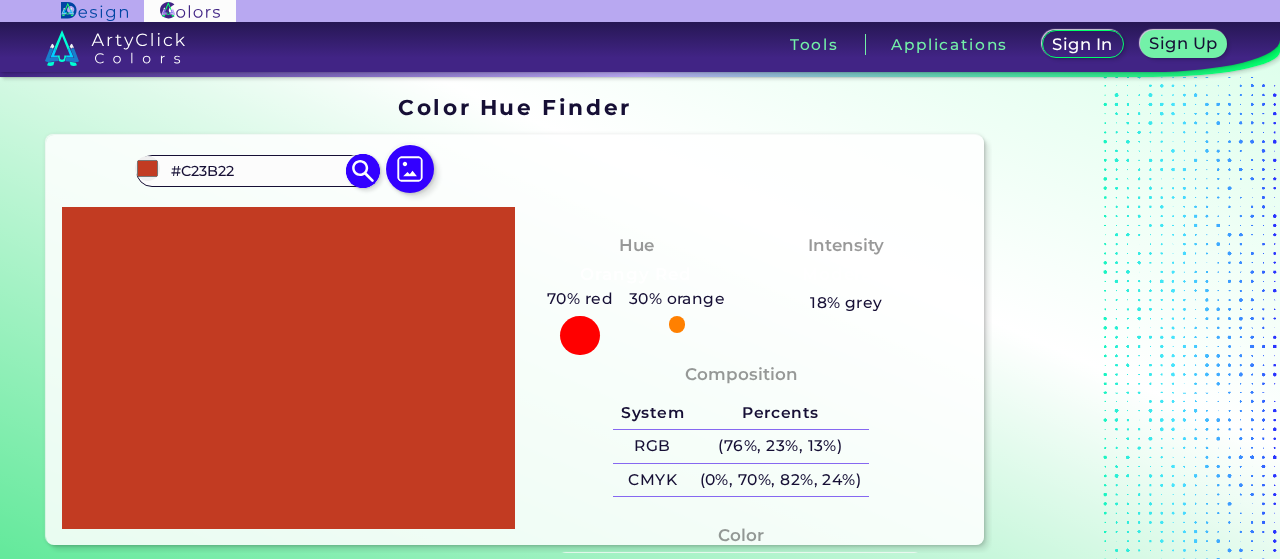 drag, startPoint x: 222, startPoint y: 176, endPoint x: 179, endPoint y: 176, distance: 43 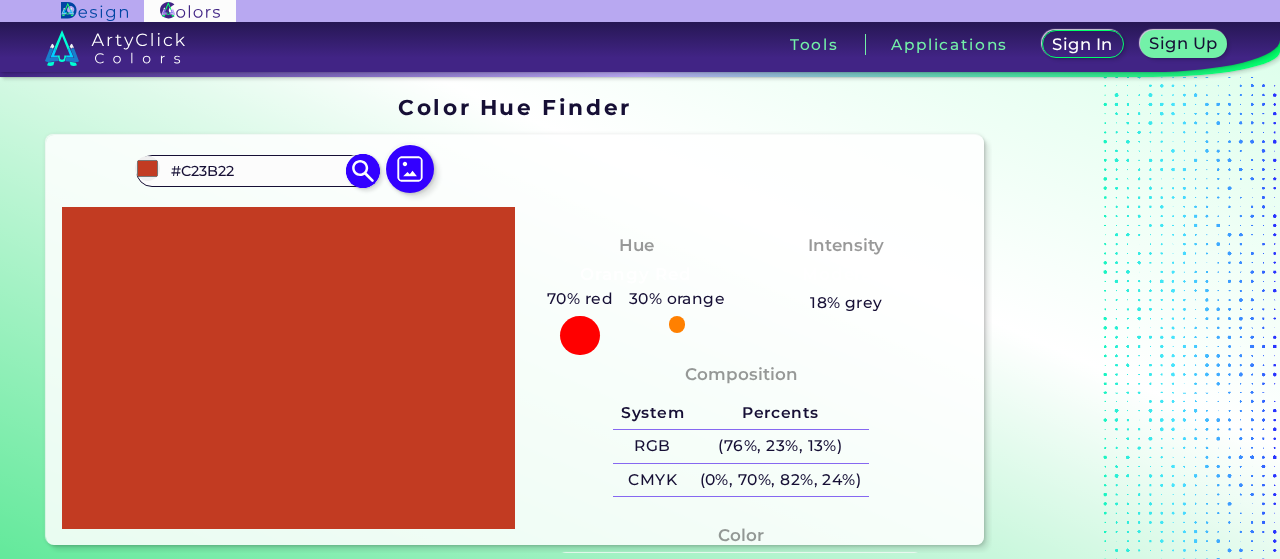 type on "#" 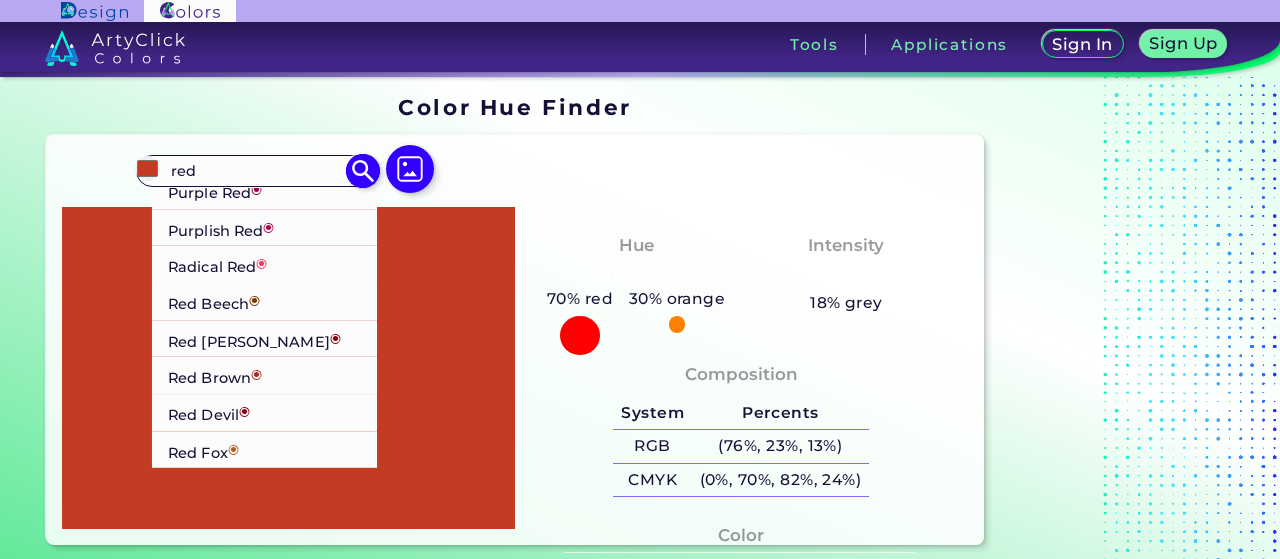 scroll, scrollTop: 1565, scrollLeft: 0, axis: vertical 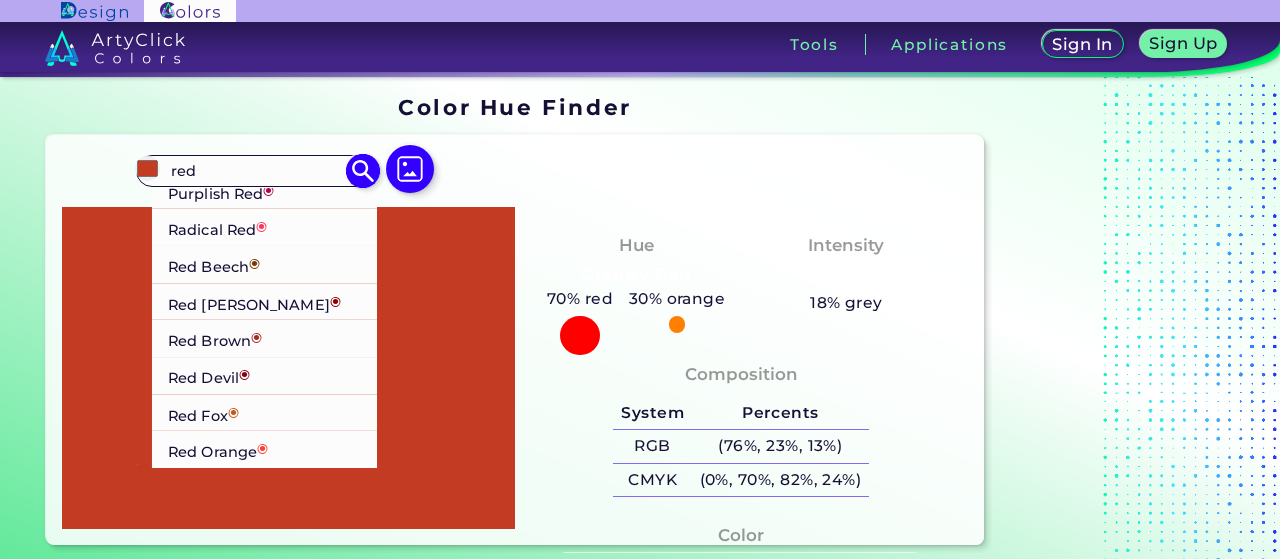 type on "red" 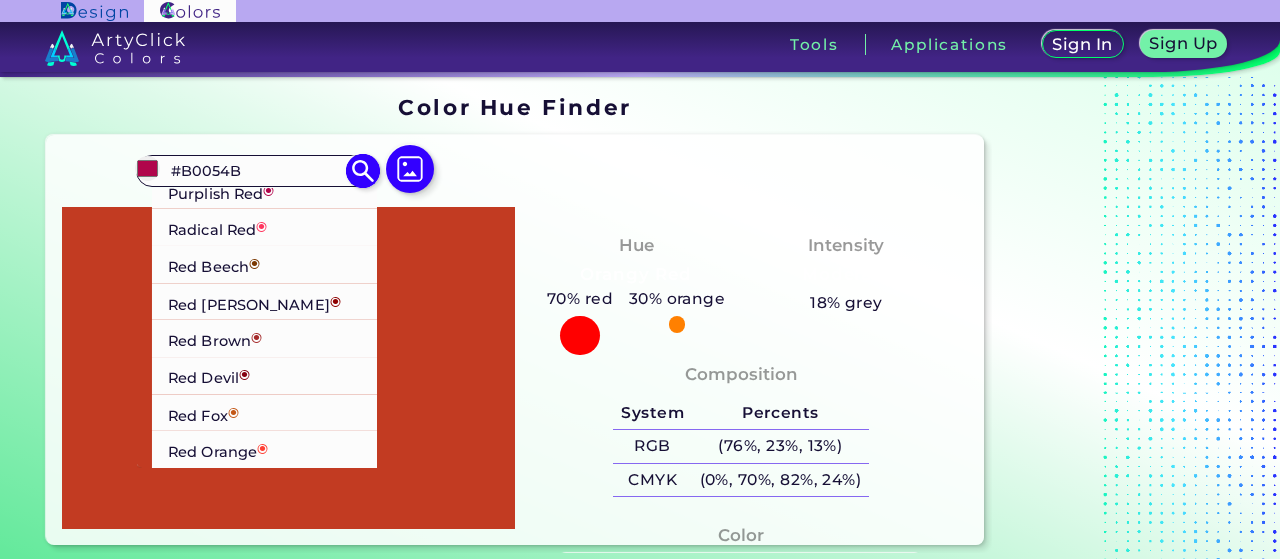 scroll, scrollTop: 0, scrollLeft: 0, axis: both 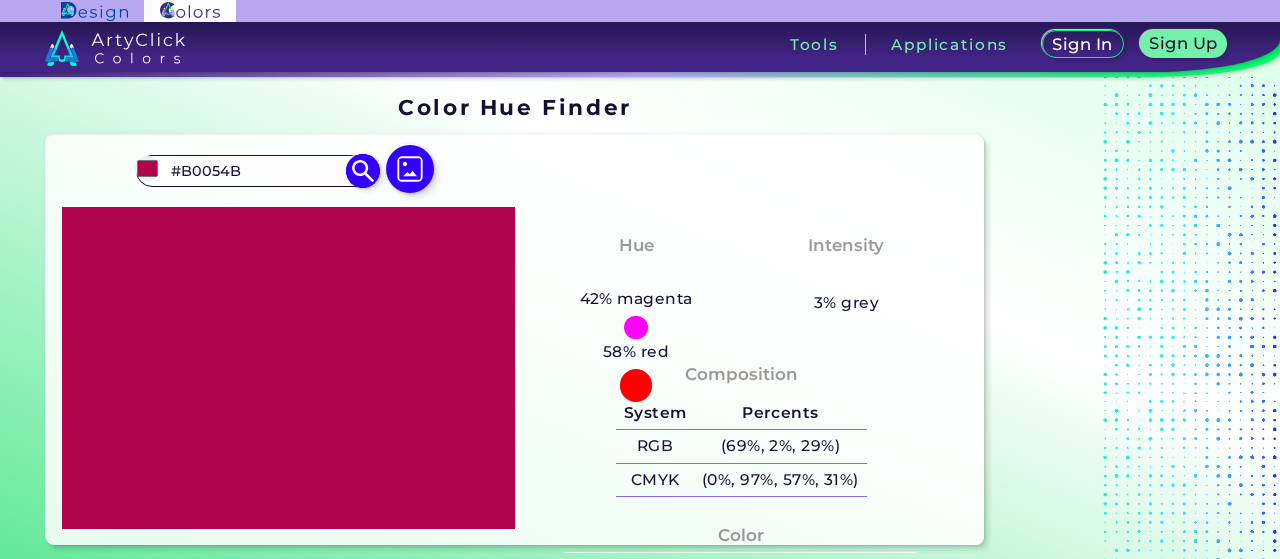 drag, startPoint x: 282, startPoint y: 162, endPoint x: 158, endPoint y: 165, distance: 124.036285 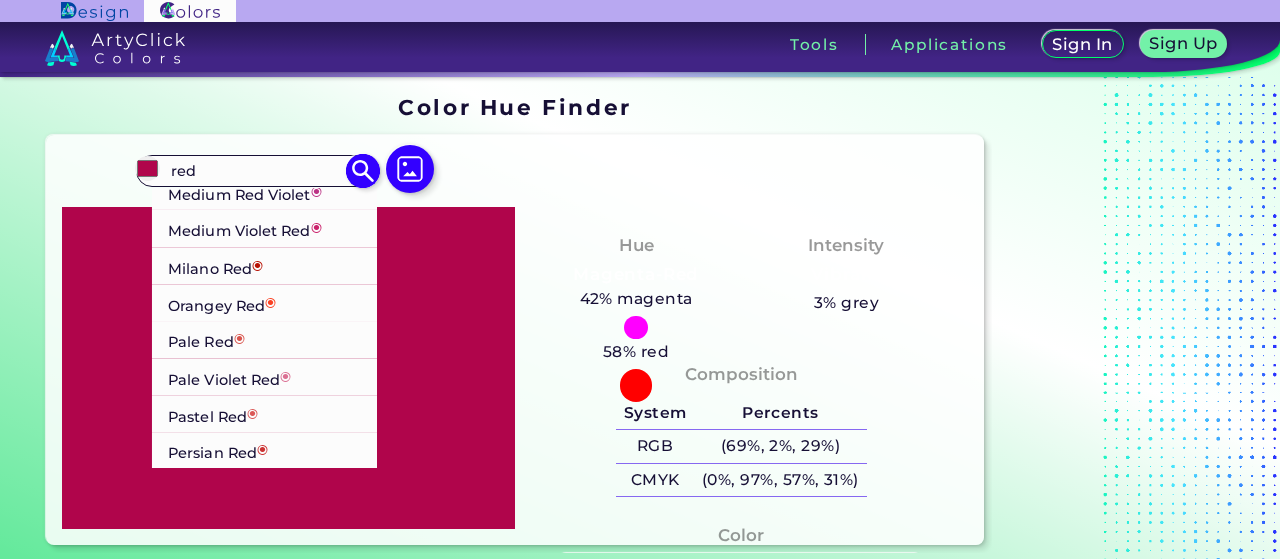 scroll, scrollTop: 1565, scrollLeft: 0, axis: vertical 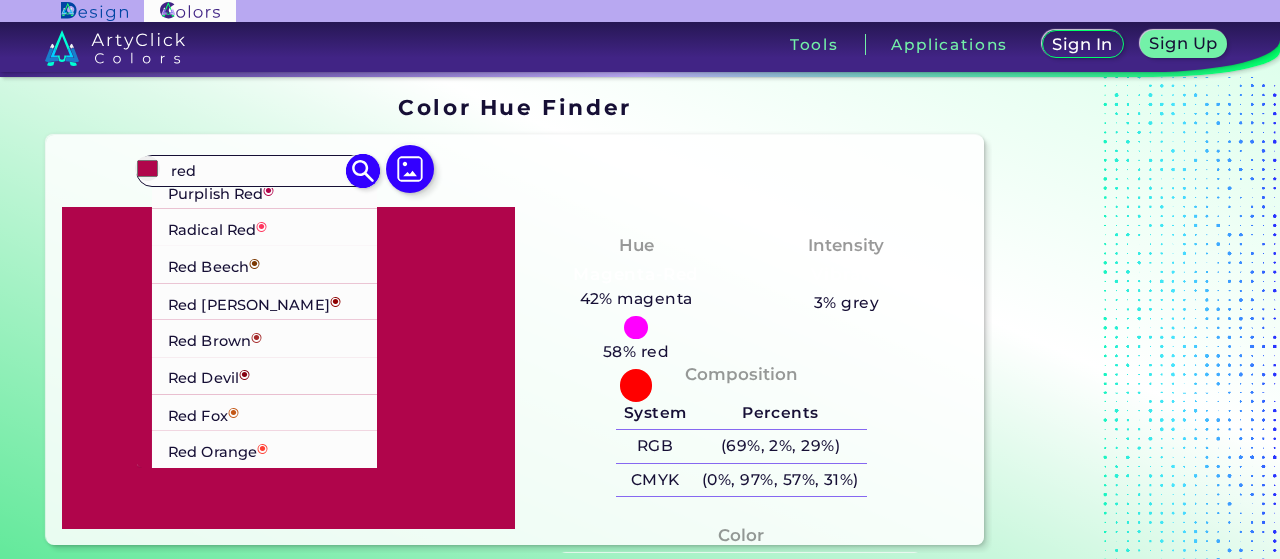 type on "red" 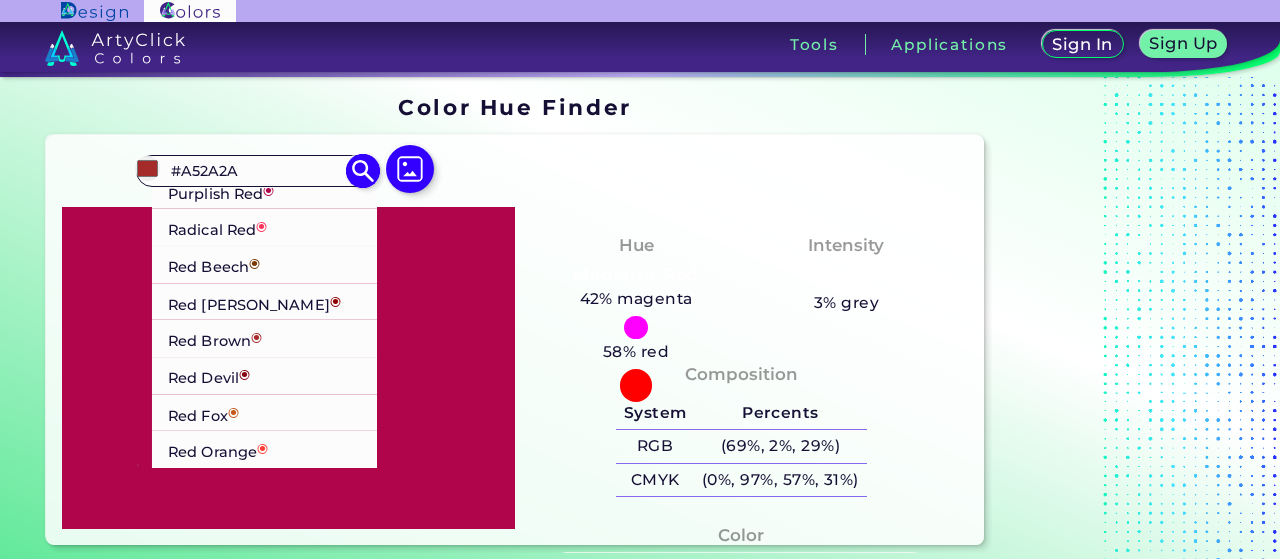 scroll, scrollTop: 0, scrollLeft: 0, axis: both 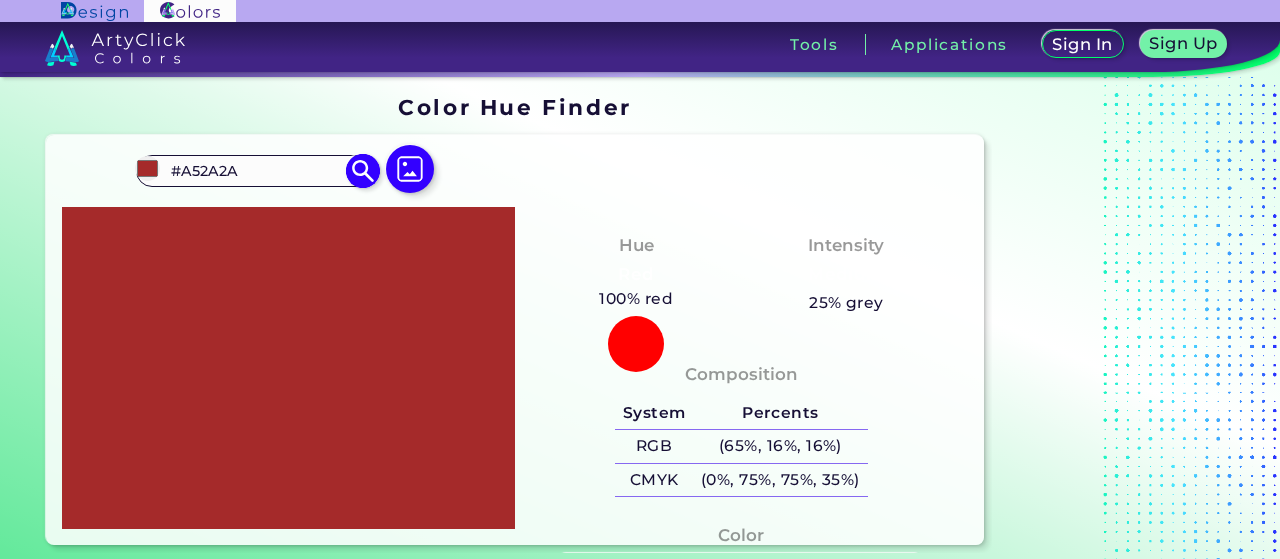 drag, startPoint x: 244, startPoint y: 175, endPoint x: 162, endPoint y: 172, distance: 82.05486 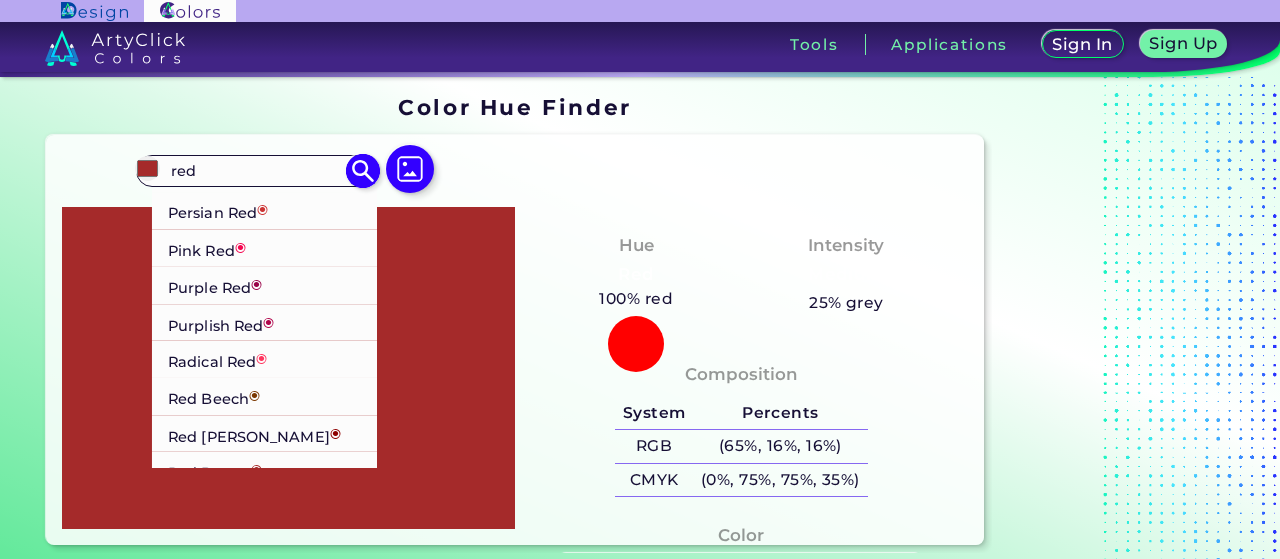 scroll, scrollTop: 1565, scrollLeft: 0, axis: vertical 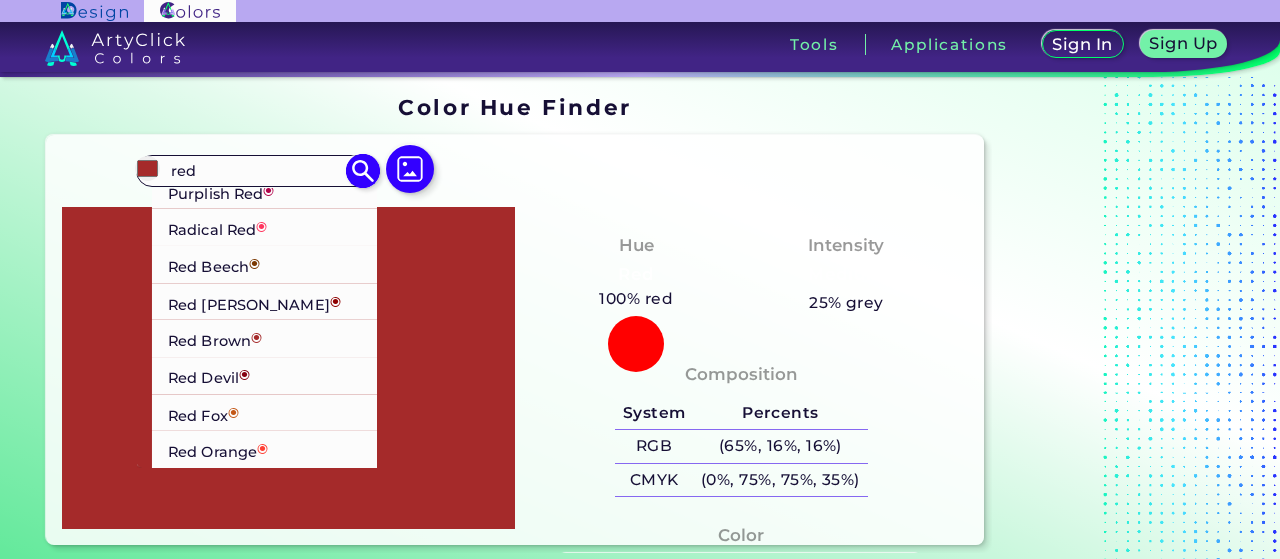 type on "red" 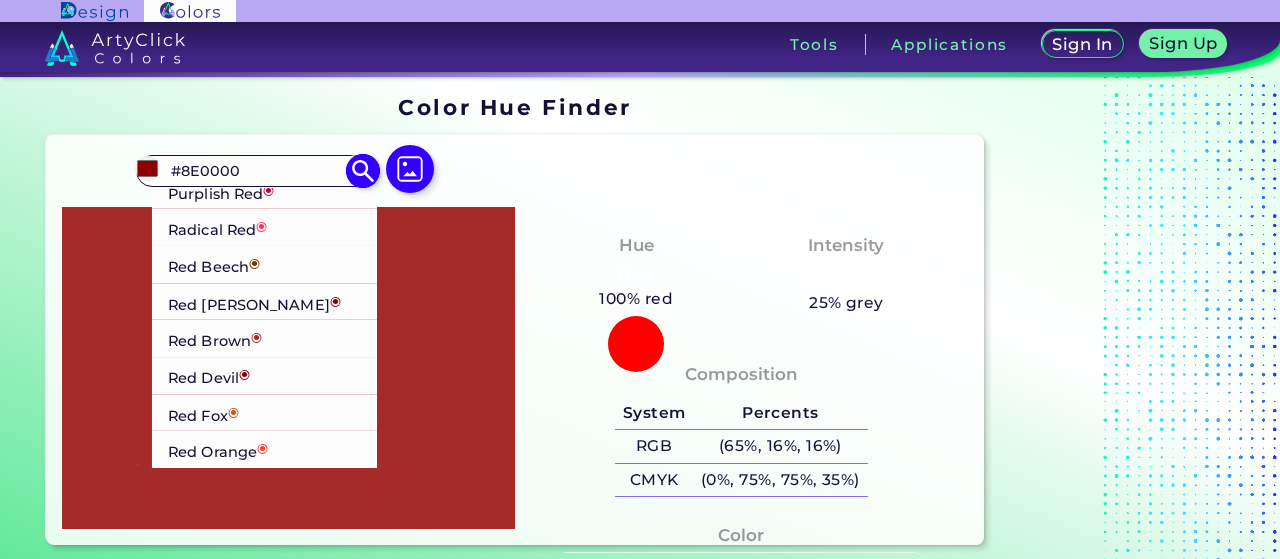 scroll, scrollTop: 0, scrollLeft: 0, axis: both 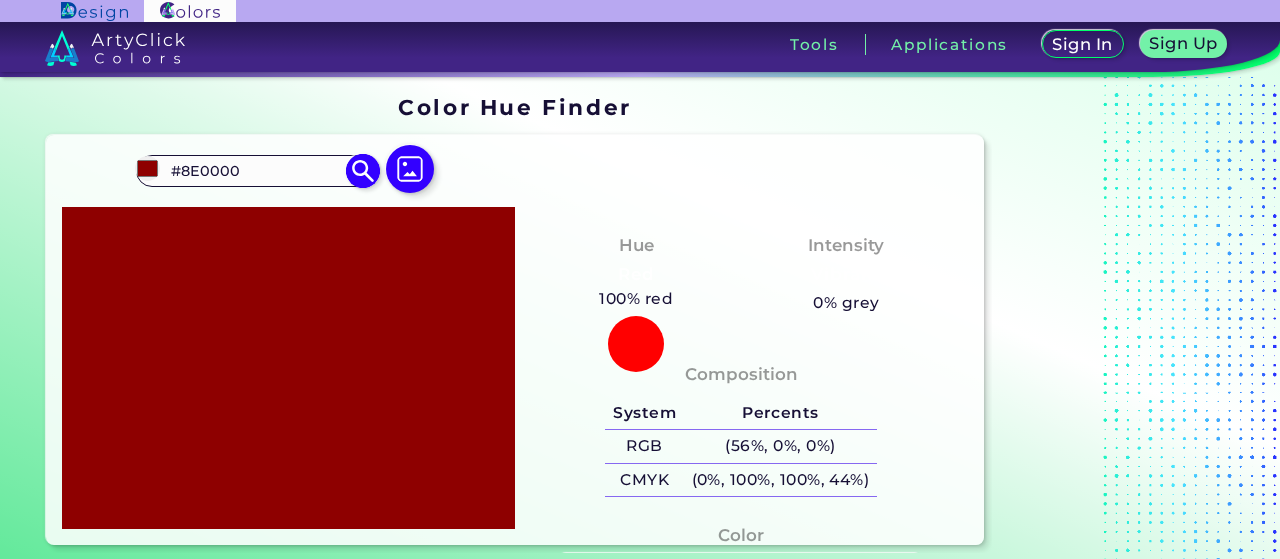 drag, startPoint x: 254, startPoint y: 171, endPoint x: 155, endPoint y: 171, distance: 99 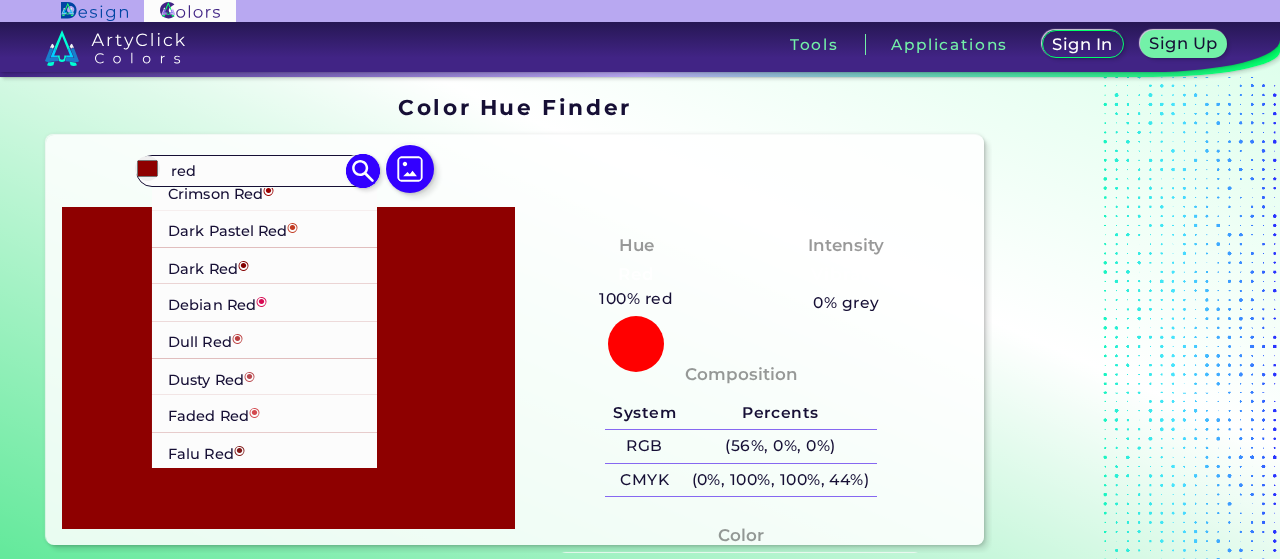 scroll, scrollTop: 600, scrollLeft: 0, axis: vertical 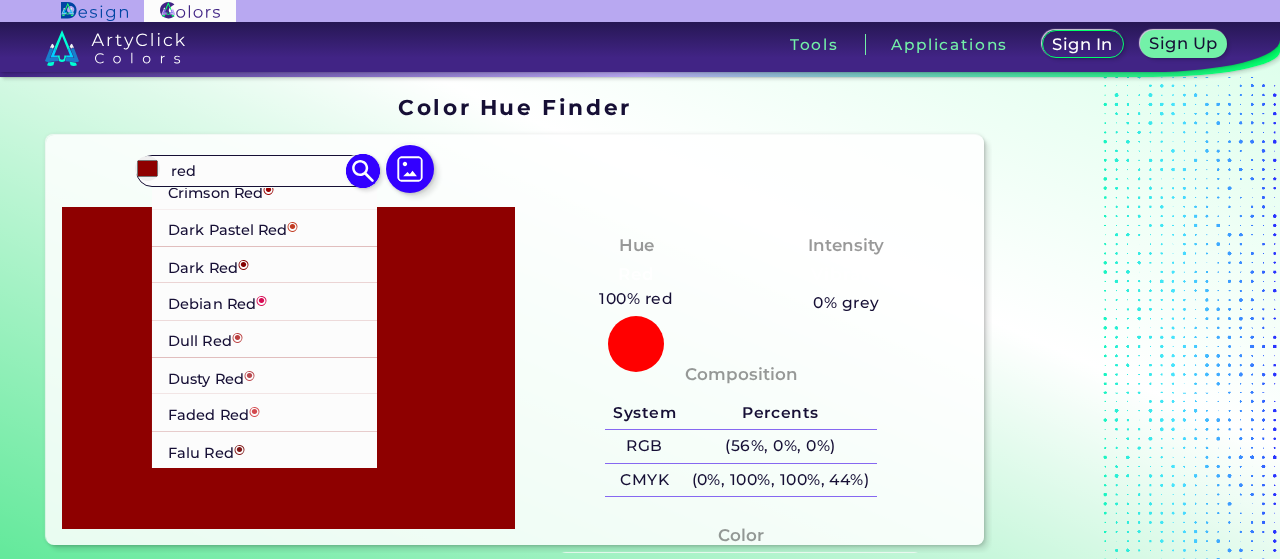 type on "red" 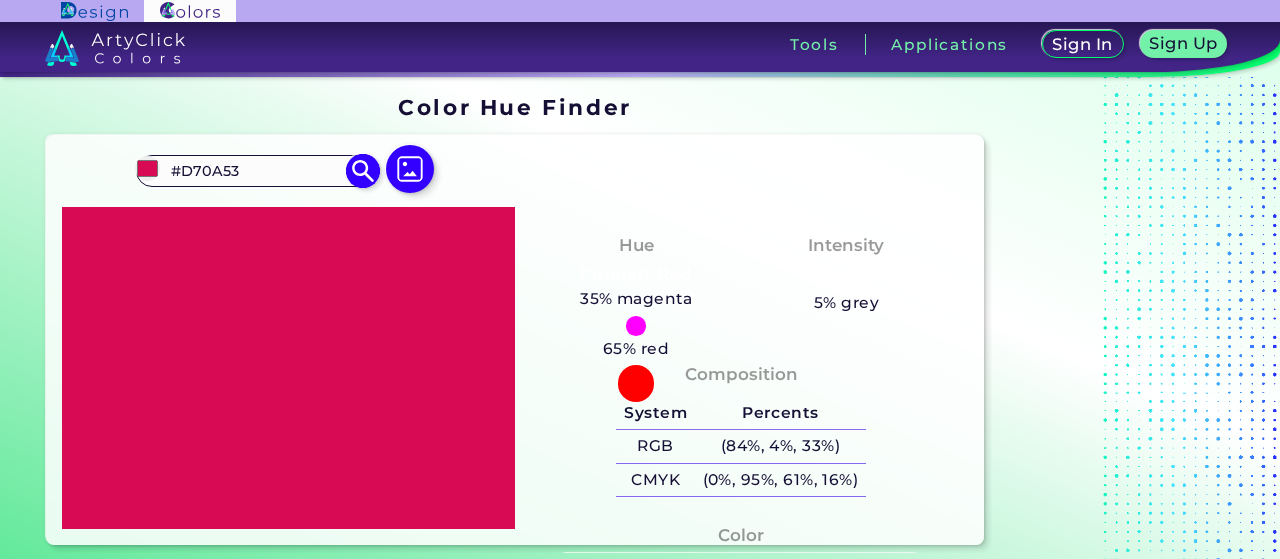 scroll, scrollTop: 0, scrollLeft: 0, axis: both 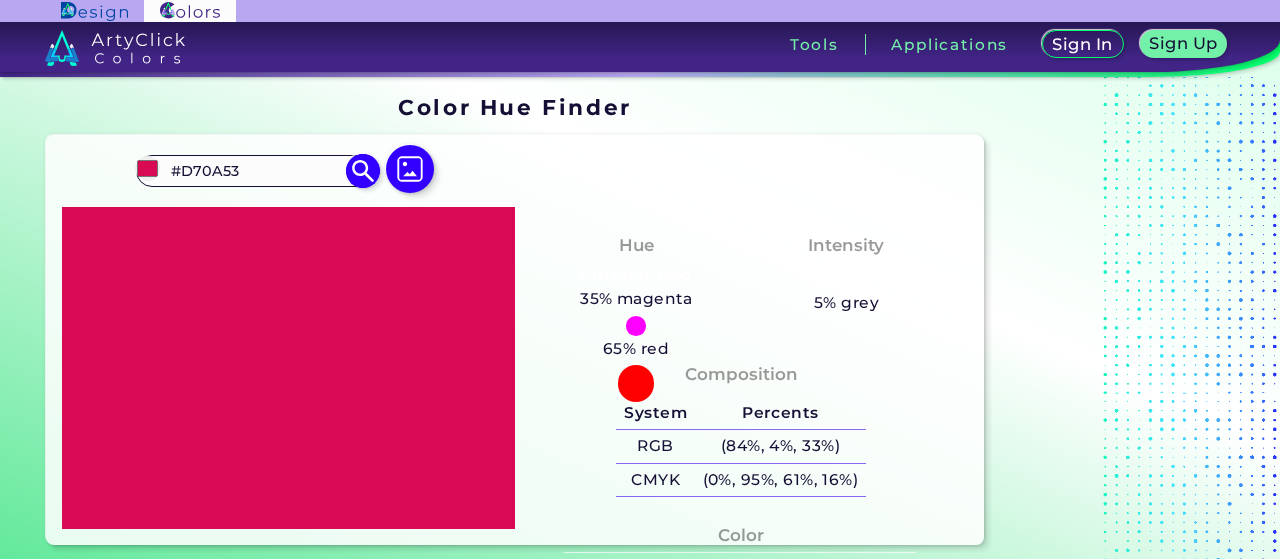 drag, startPoint x: 258, startPoint y: 177, endPoint x: 160, endPoint y: 180, distance: 98.045906 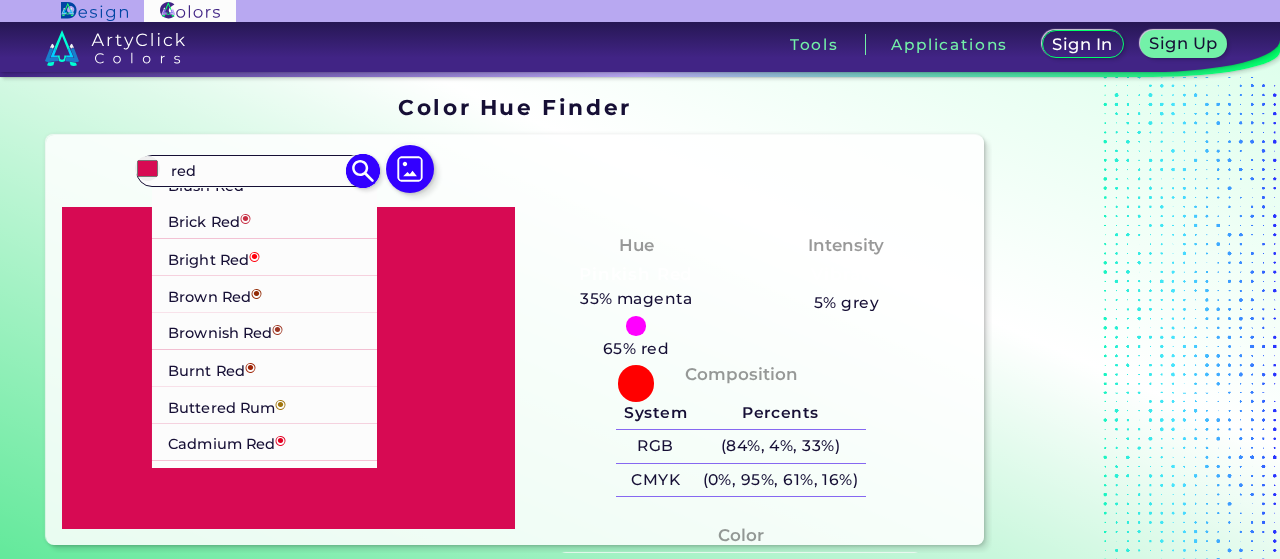 scroll, scrollTop: 300, scrollLeft: 0, axis: vertical 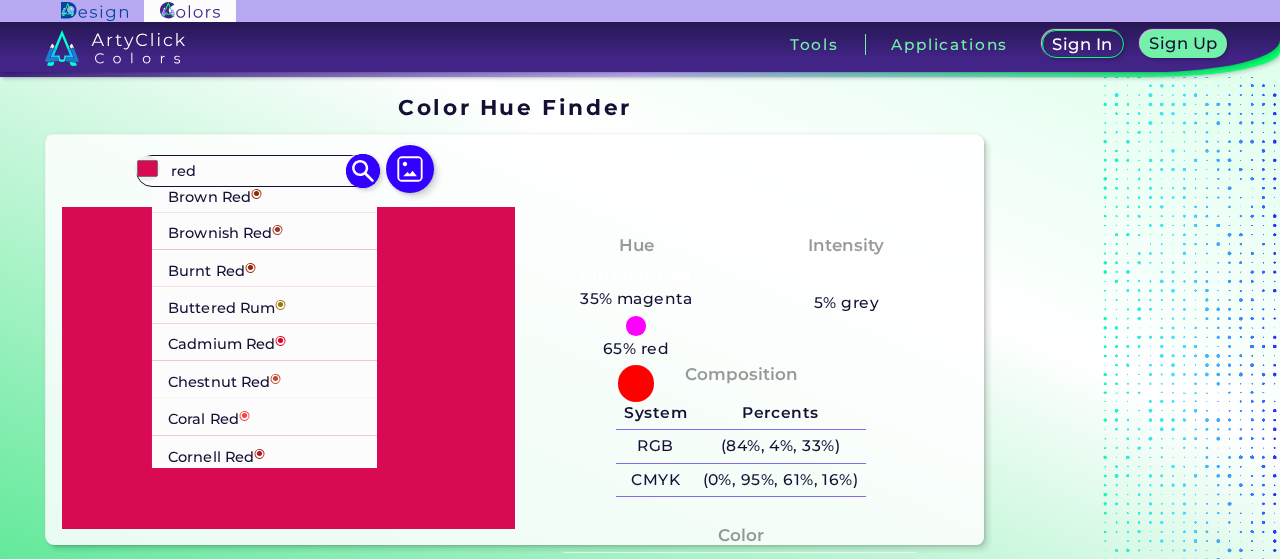 type on "red" 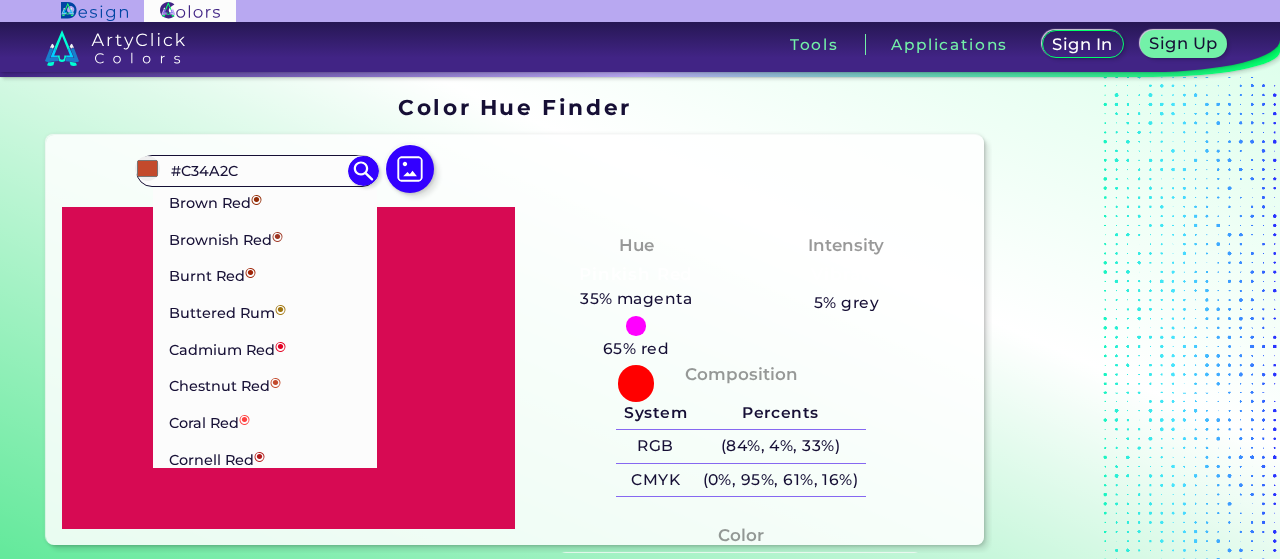 scroll, scrollTop: 0, scrollLeft: 0, axis: both 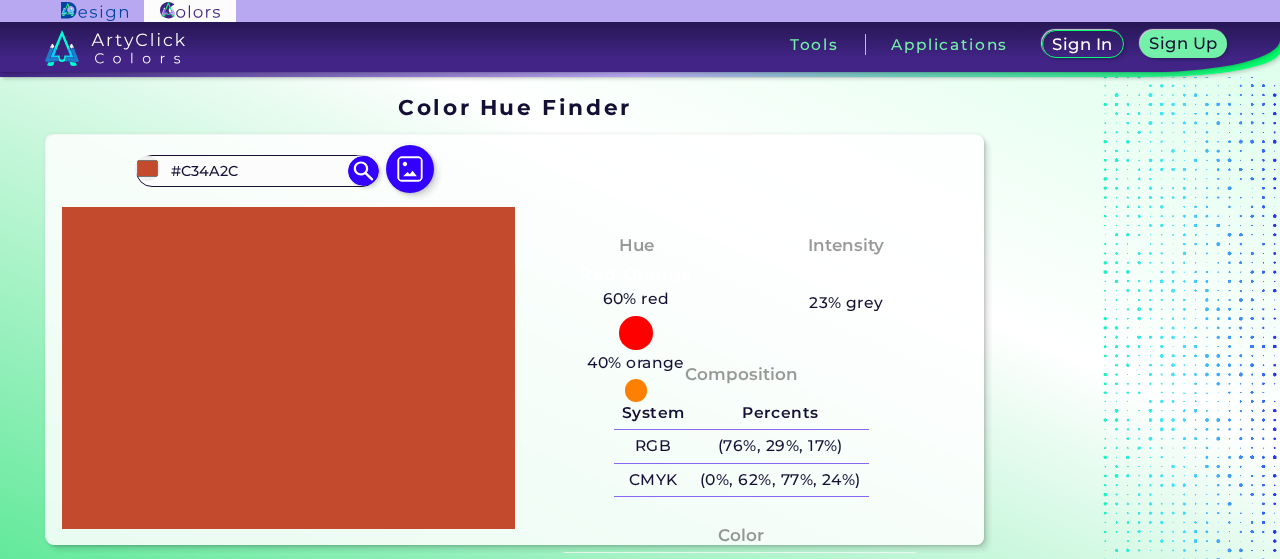 drag, startPoint x: 181, startPoint y: 171, endPoint x: 112, endPoint y: 163, distance: 69.46222 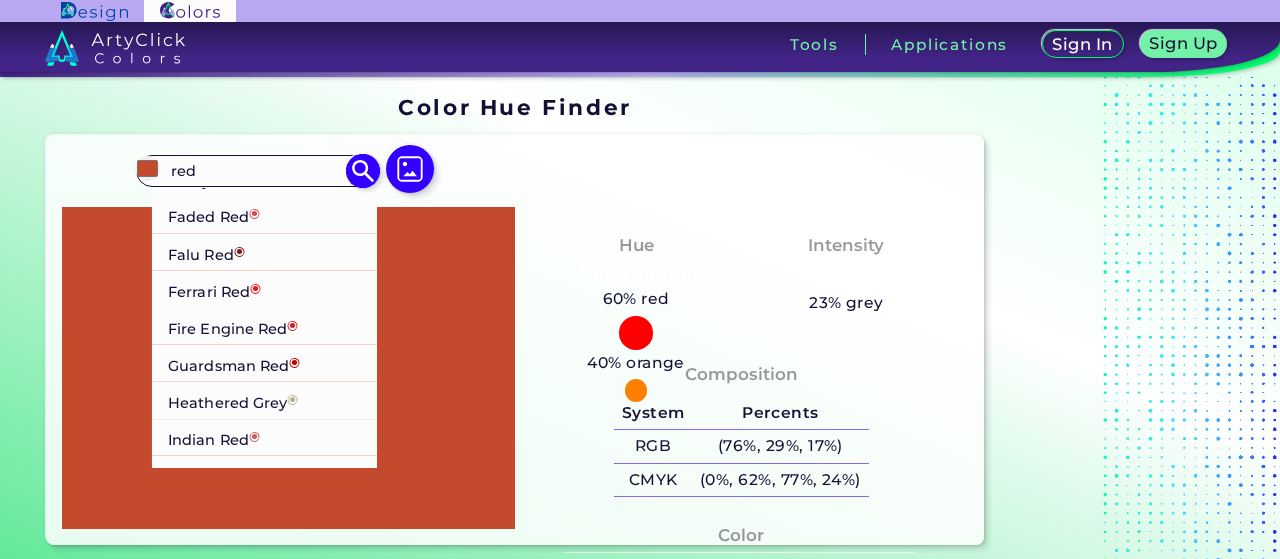 scroll, scrollTop: 800, scrollLeft: 0, axis: vertical 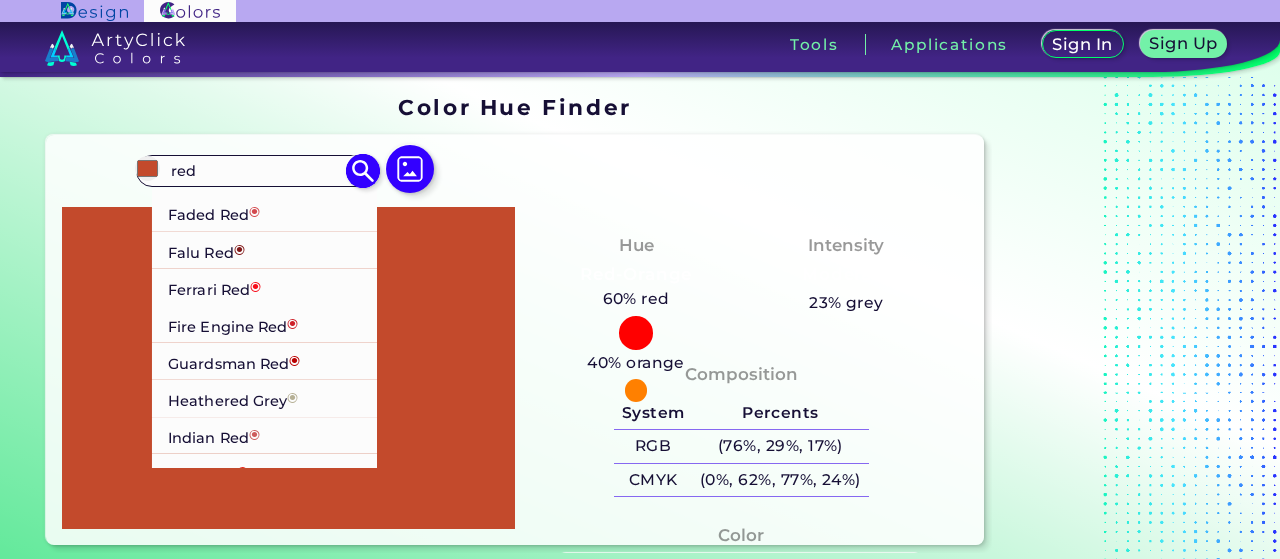 type on "red" 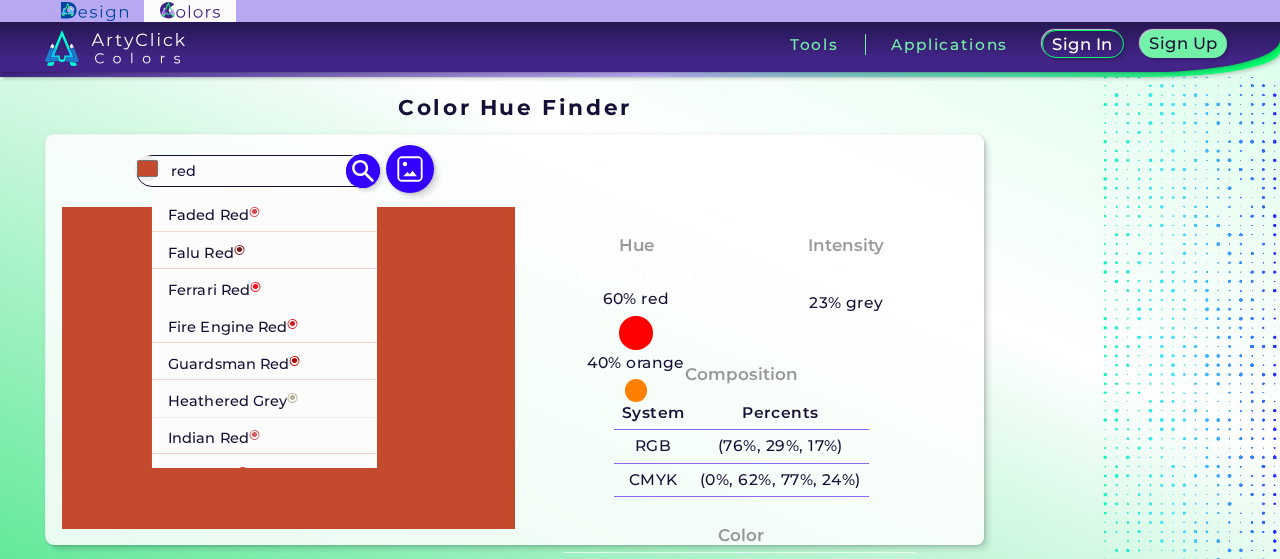 click on "Fire Engine Red   ◉" at bounding box center [233, 324] 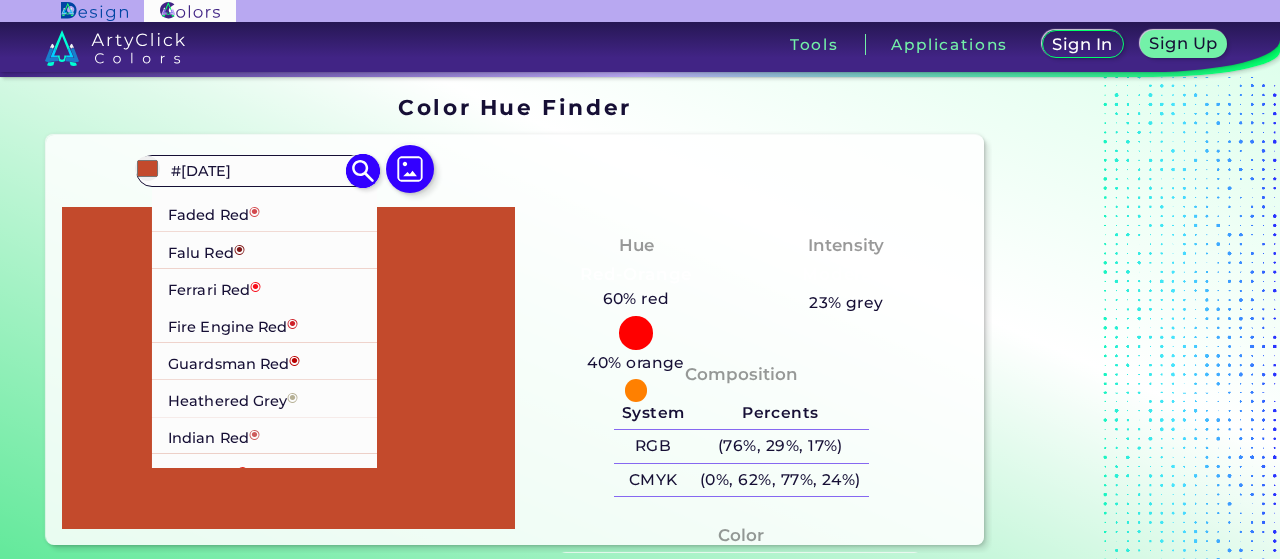 scroll, scrollTop: 0, scrollLeft: 0, axis: both 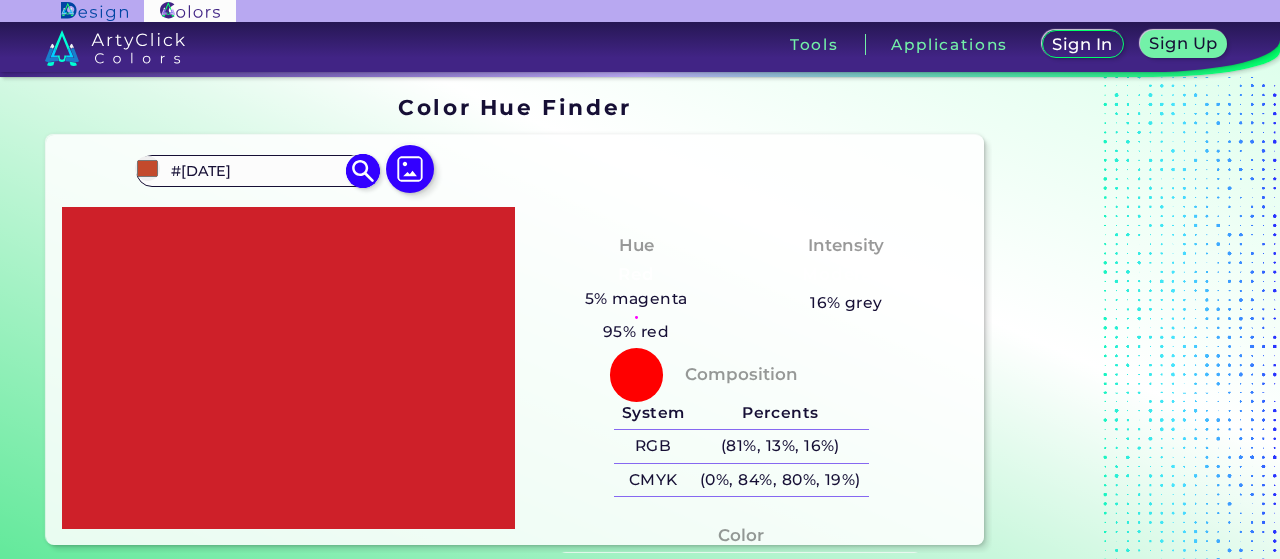 drag, startPoint x: 208, startPoint y: 169, endPoint x: 155, endPoint y: 166, distance: 53.08484 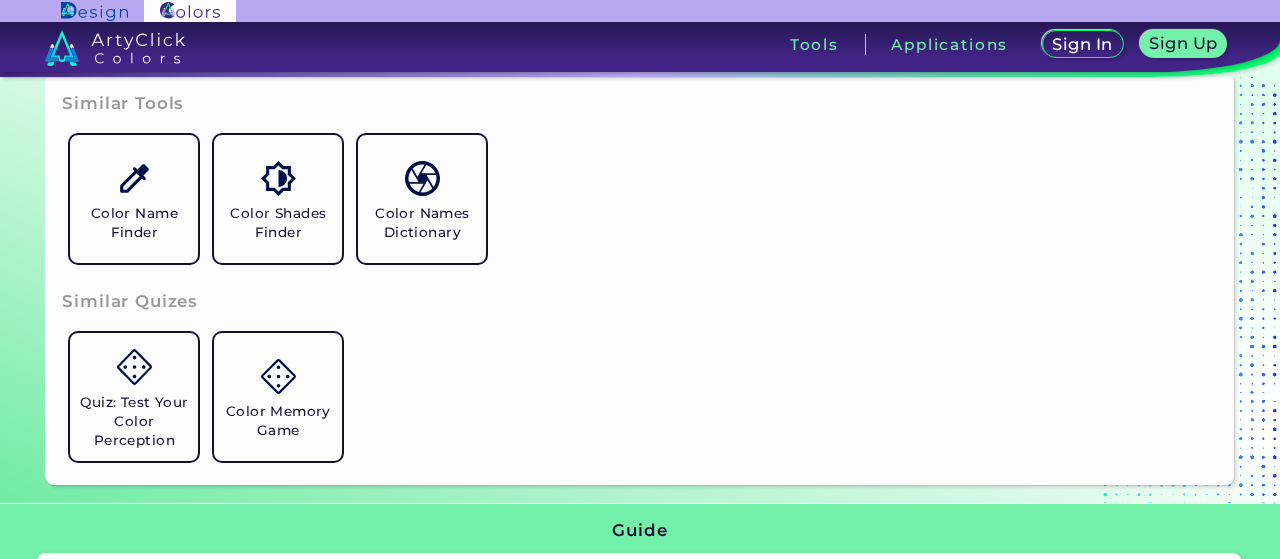 scroll, scrollTop: 0, scrollLeft: 0, axis: both 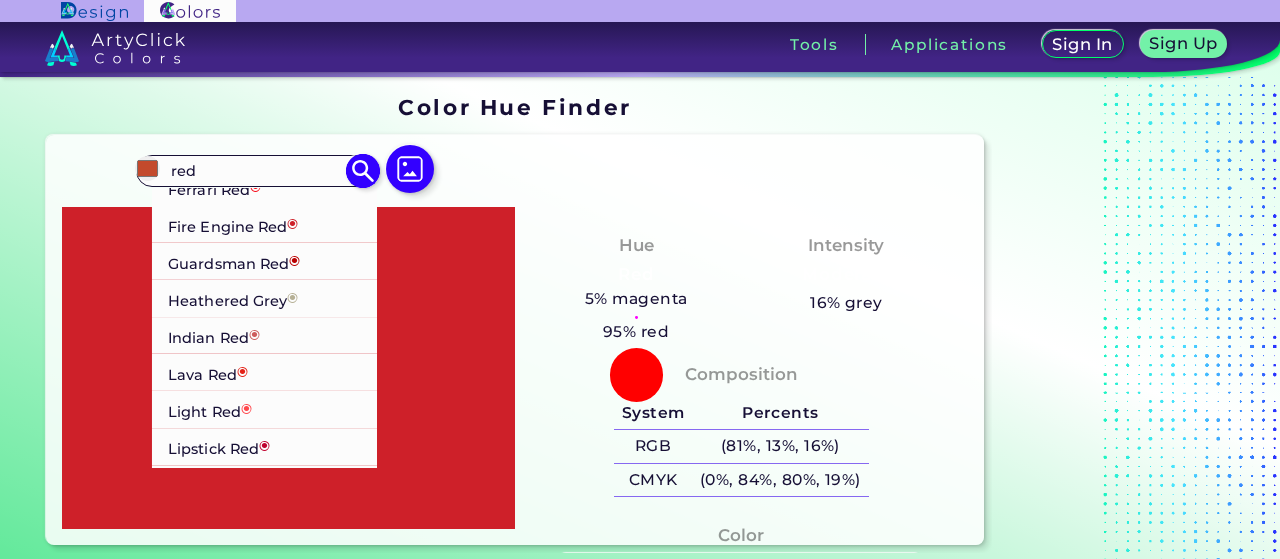 type on "red" 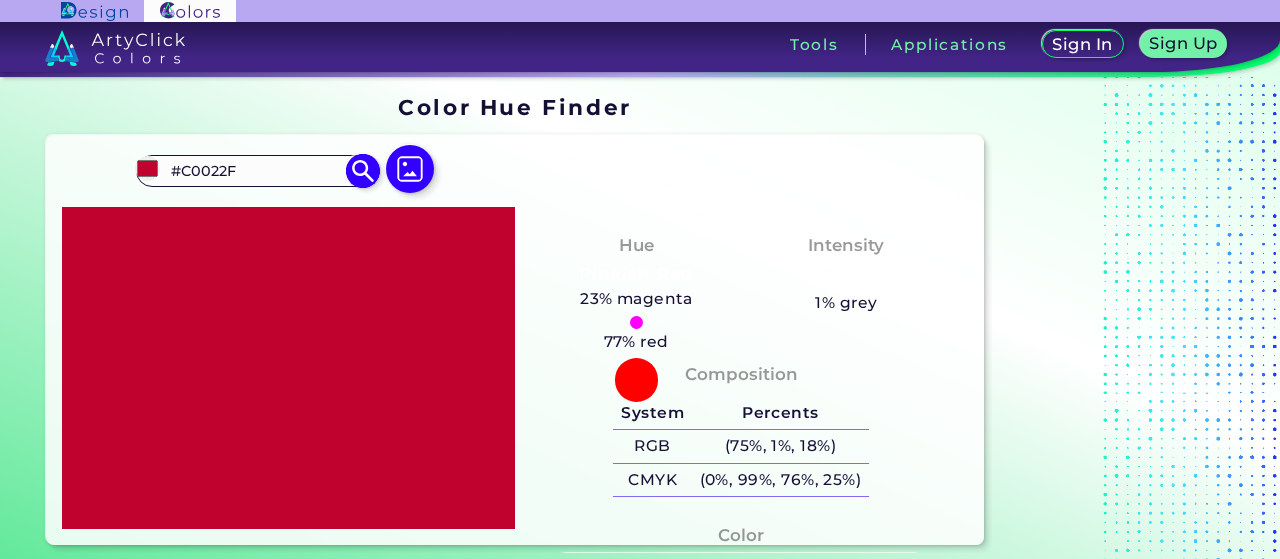 scroll, scrollTop: 0, scrollLeft: 0, axis: both 